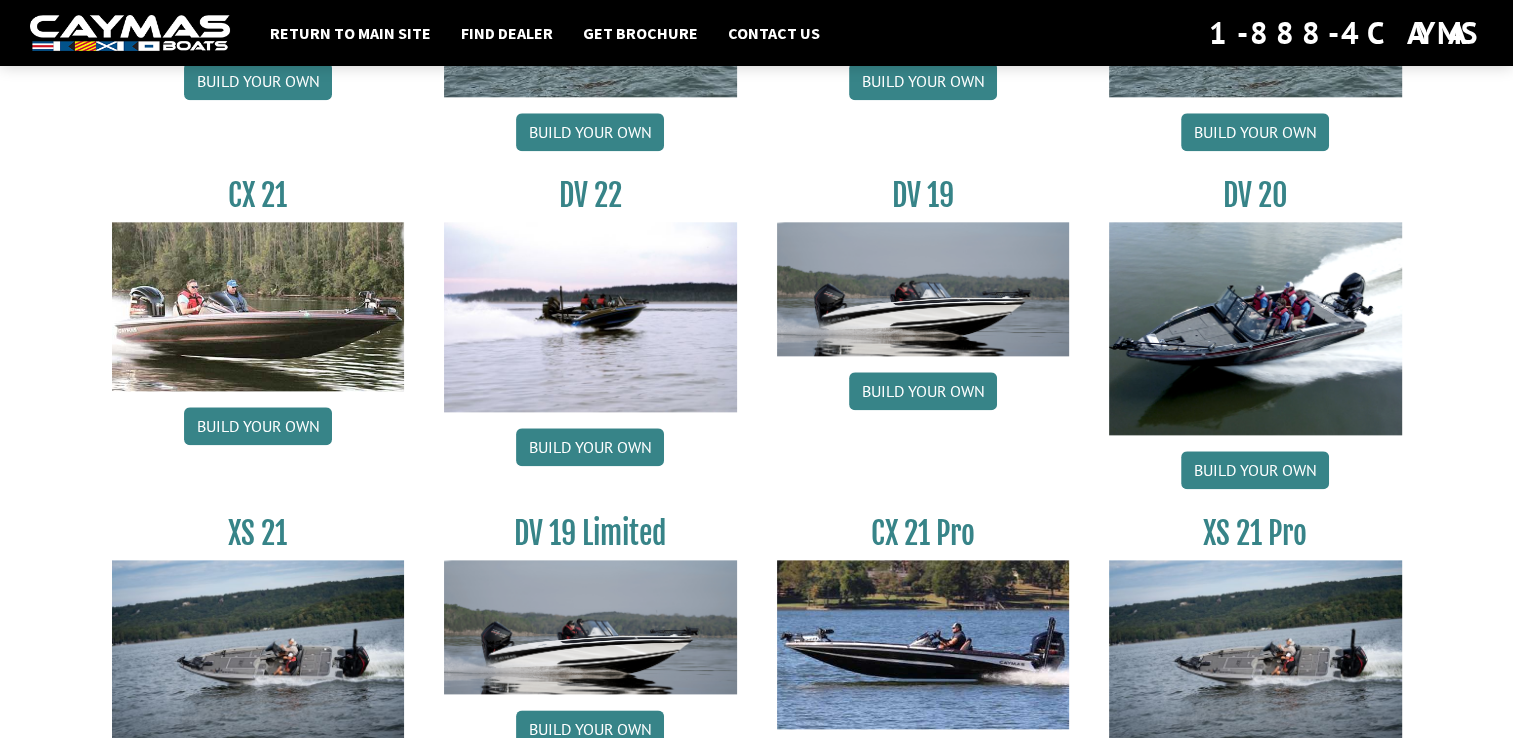 scroll, scrollTop: 2240, scrollLeft: 0, axis: vertical 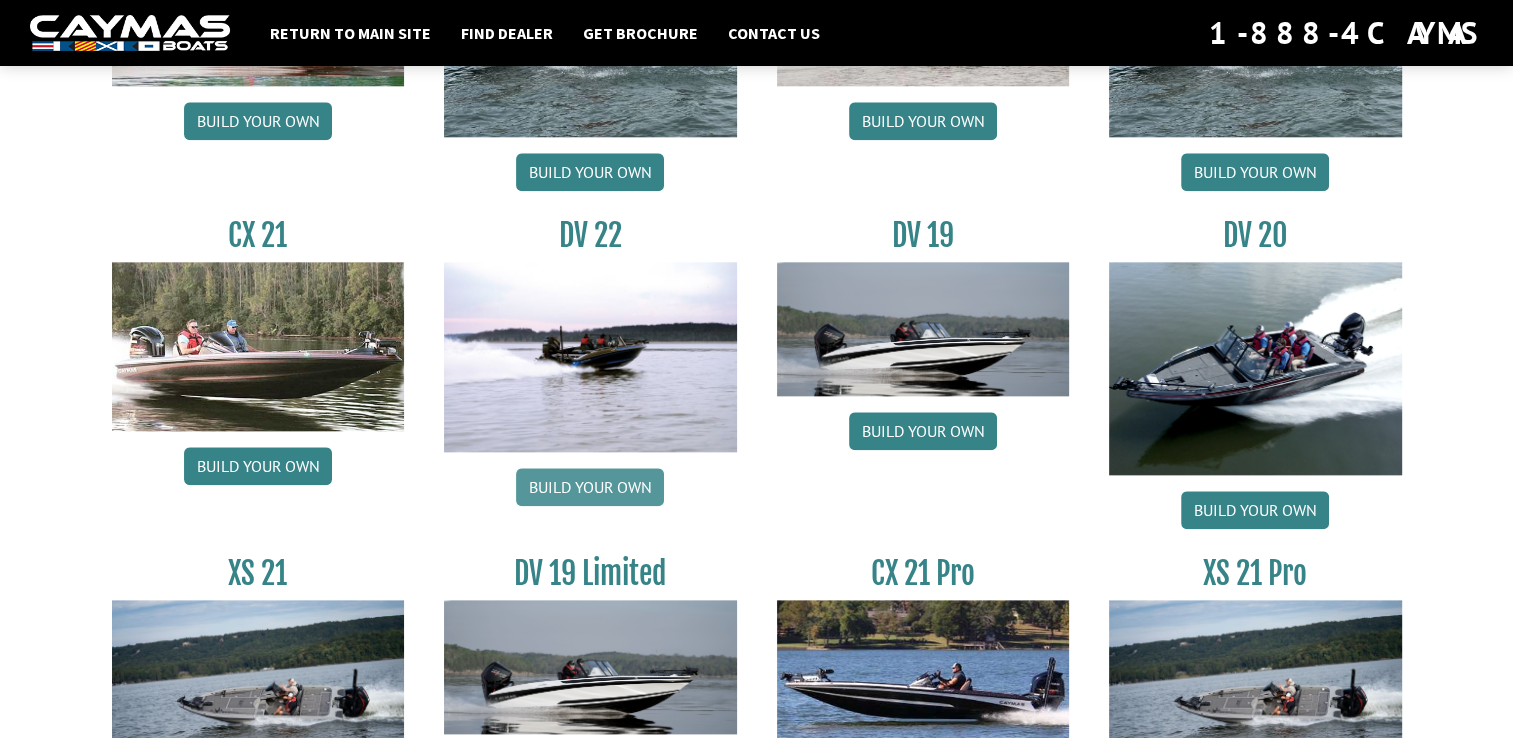 click on "Build your own" at bounding box center [590, 487] 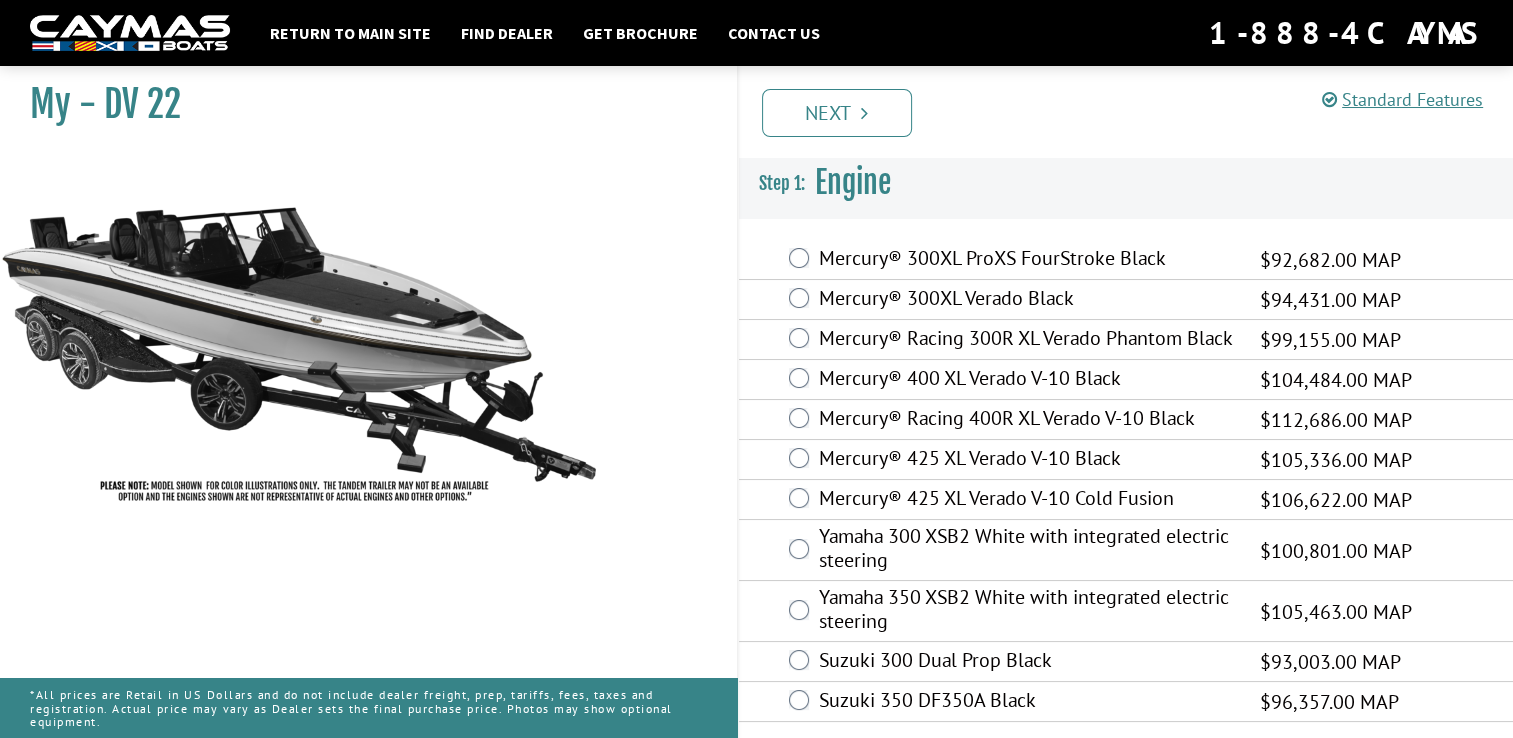 scroll, scrollTop: 22, scrollLeft: 0, axis: vertical 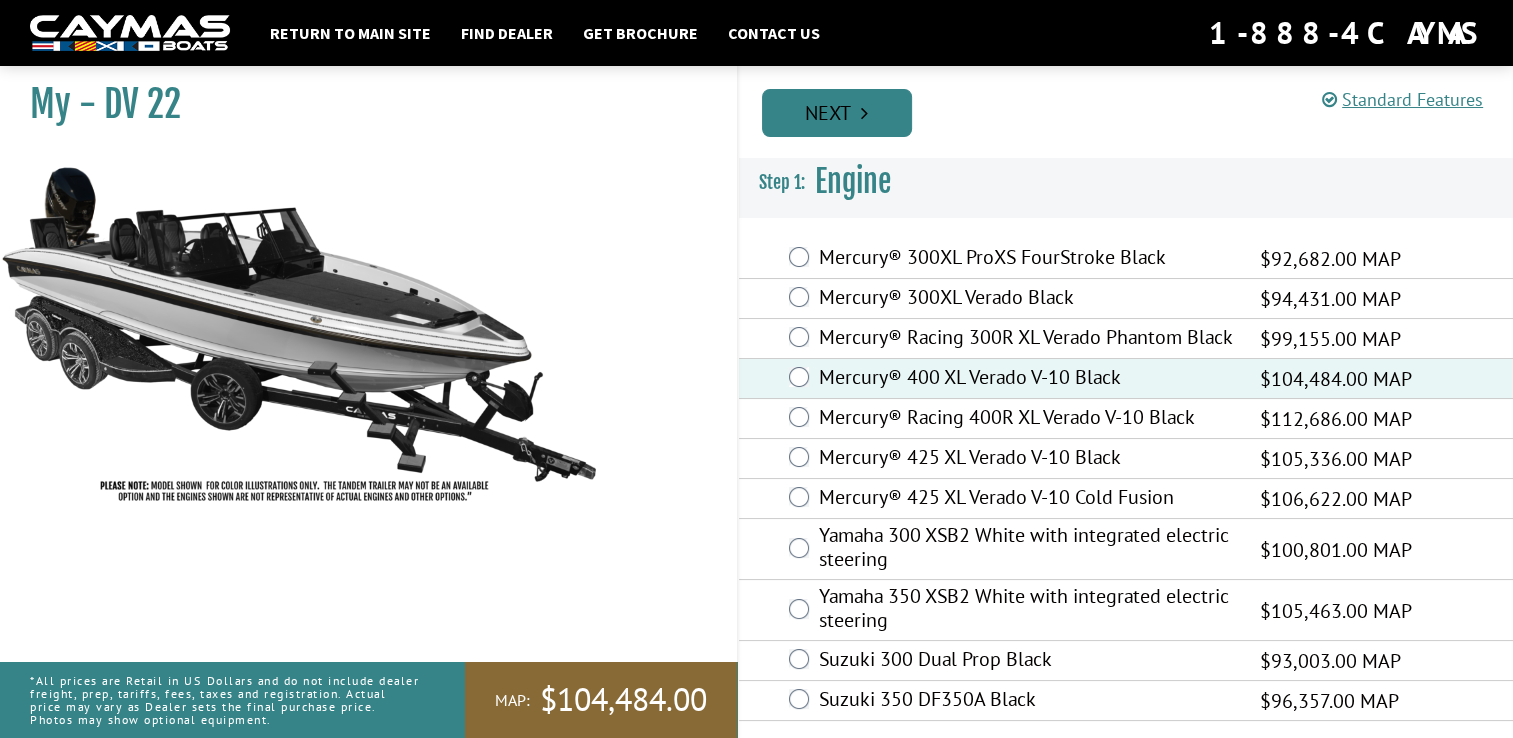 click on "Next" at bounding box center (837, 113) 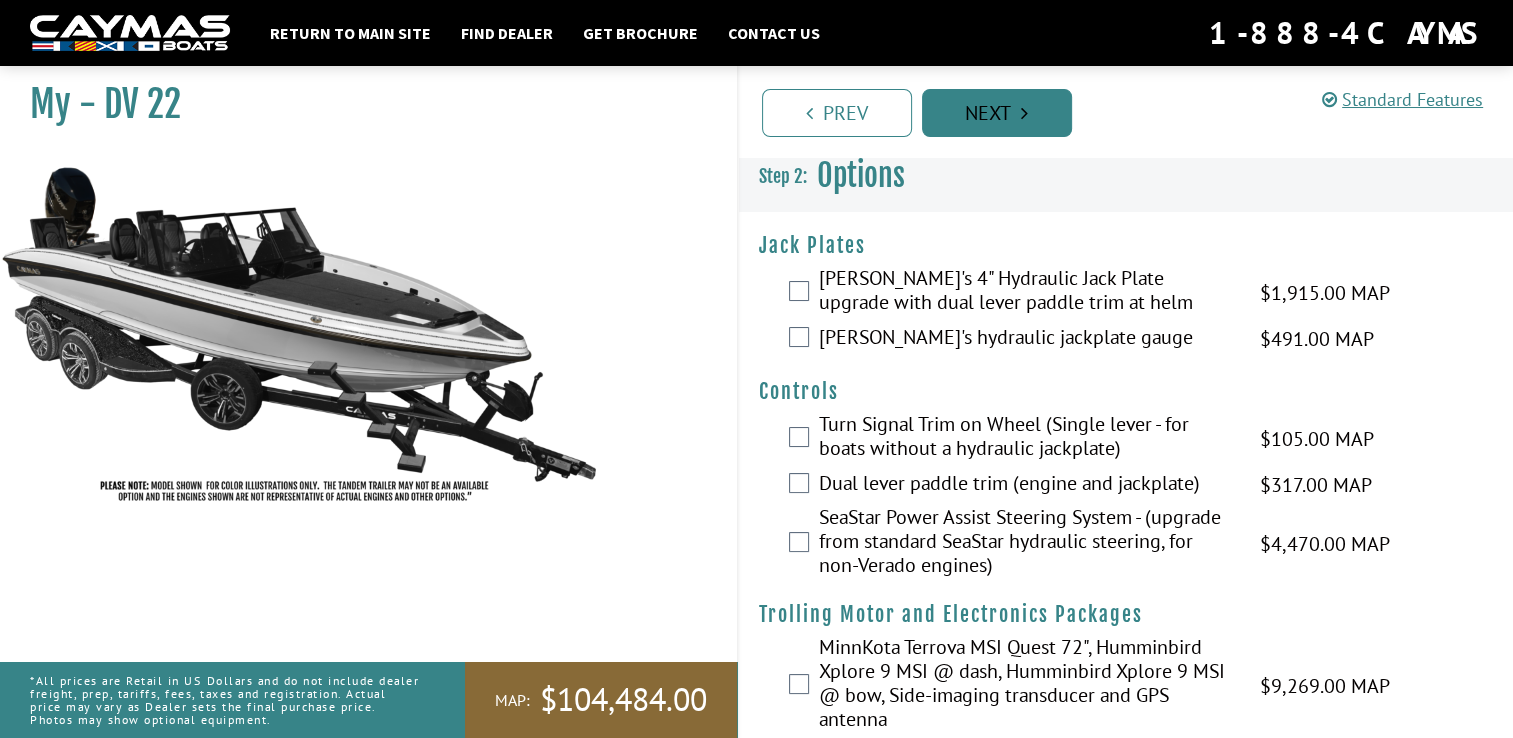 scroll, scrollTop: 0, scrollLeft: 0, axis: both 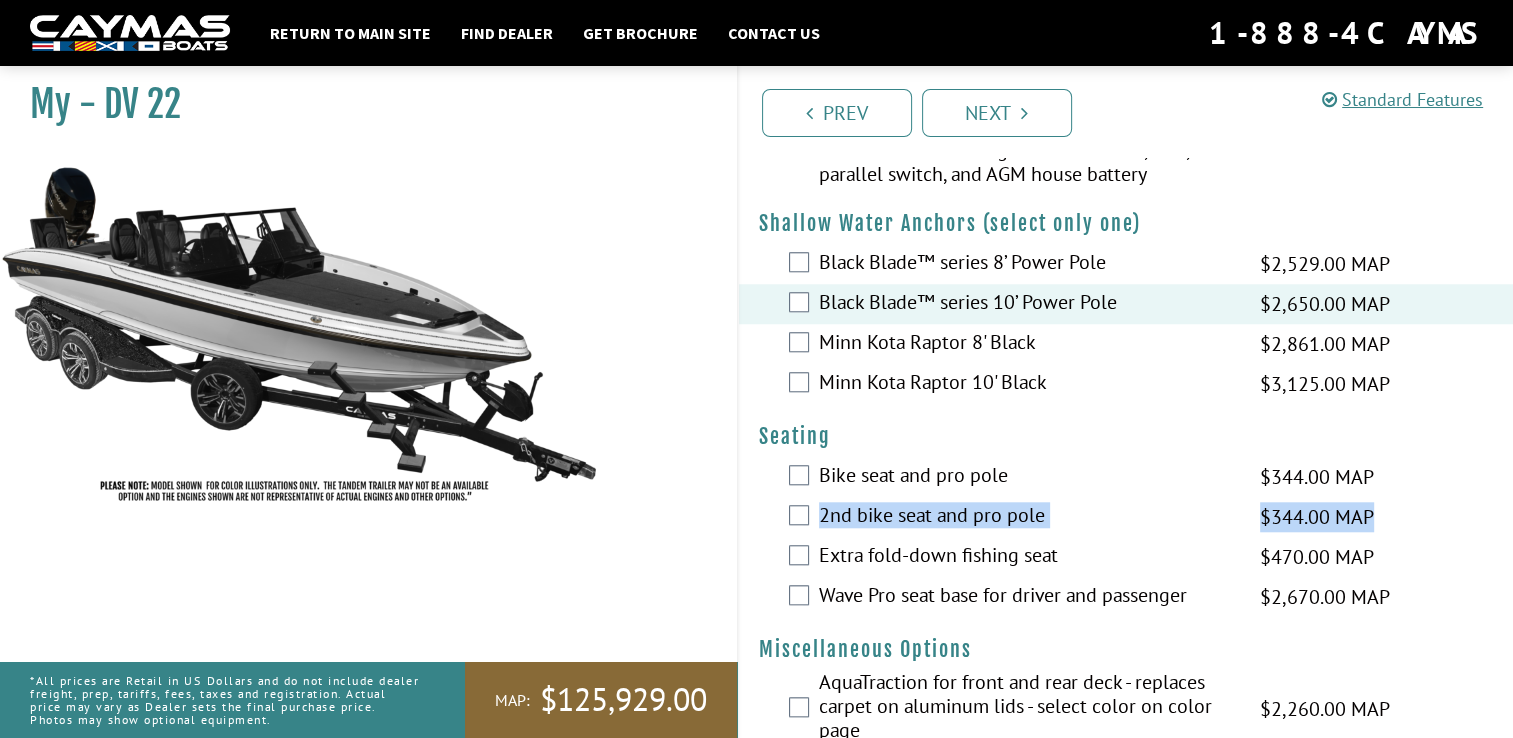 drag, startPoint x: 808, startPoint y: 561, endPoint x: 763, endPoint y: 528, distance: 55.803226 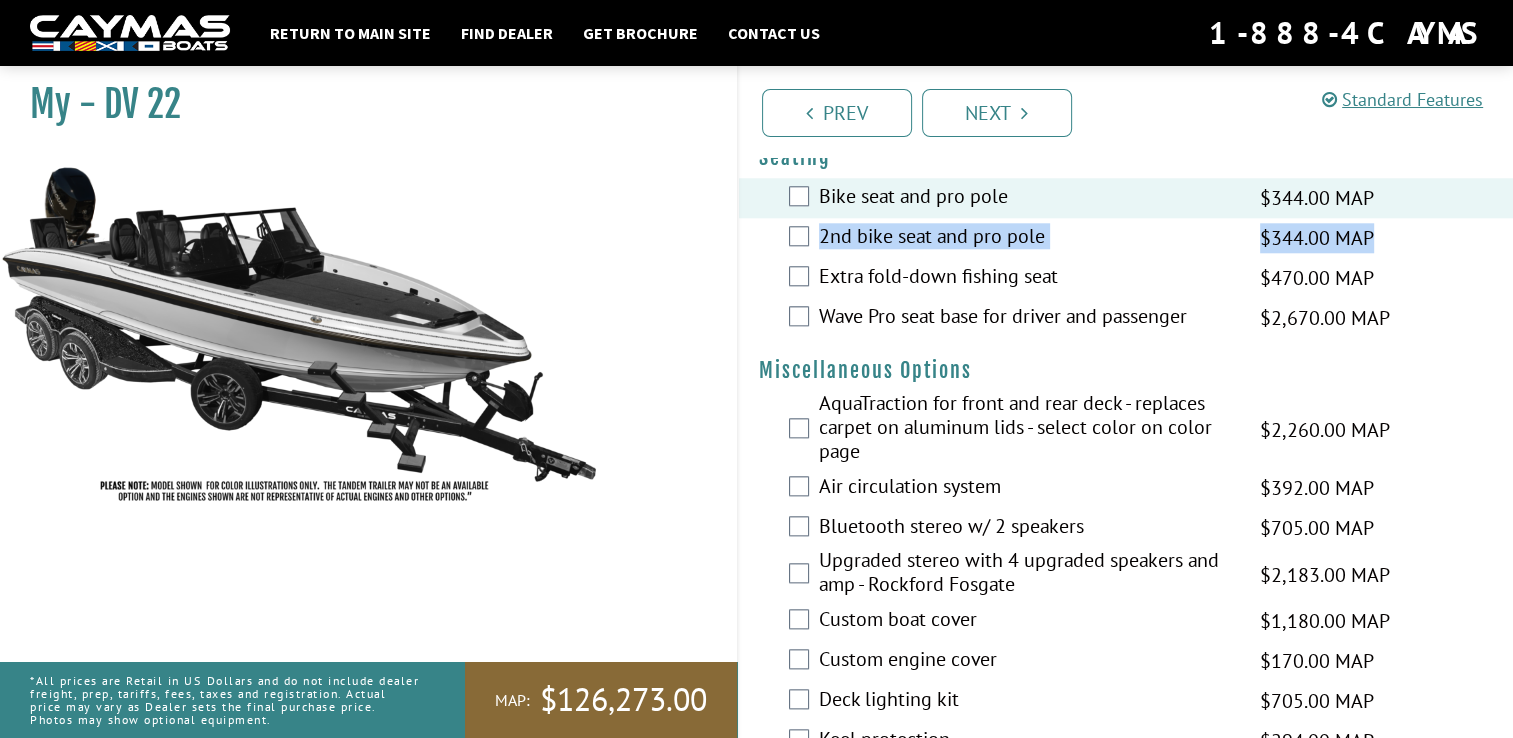 scroll, scrollTop: 2066, scrollLeft: 0, axis: vertical 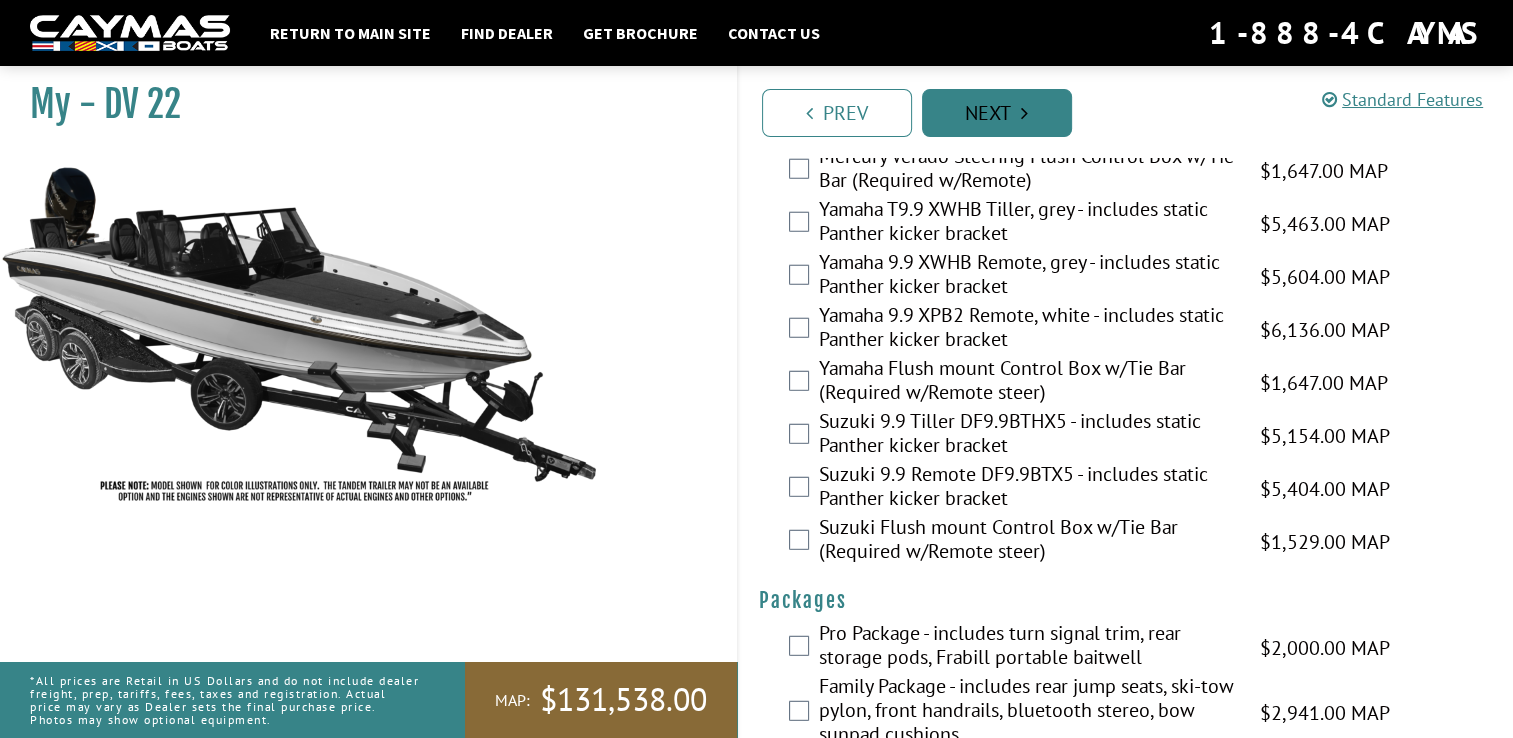 click on "Next" at bounding box center [997, 113] 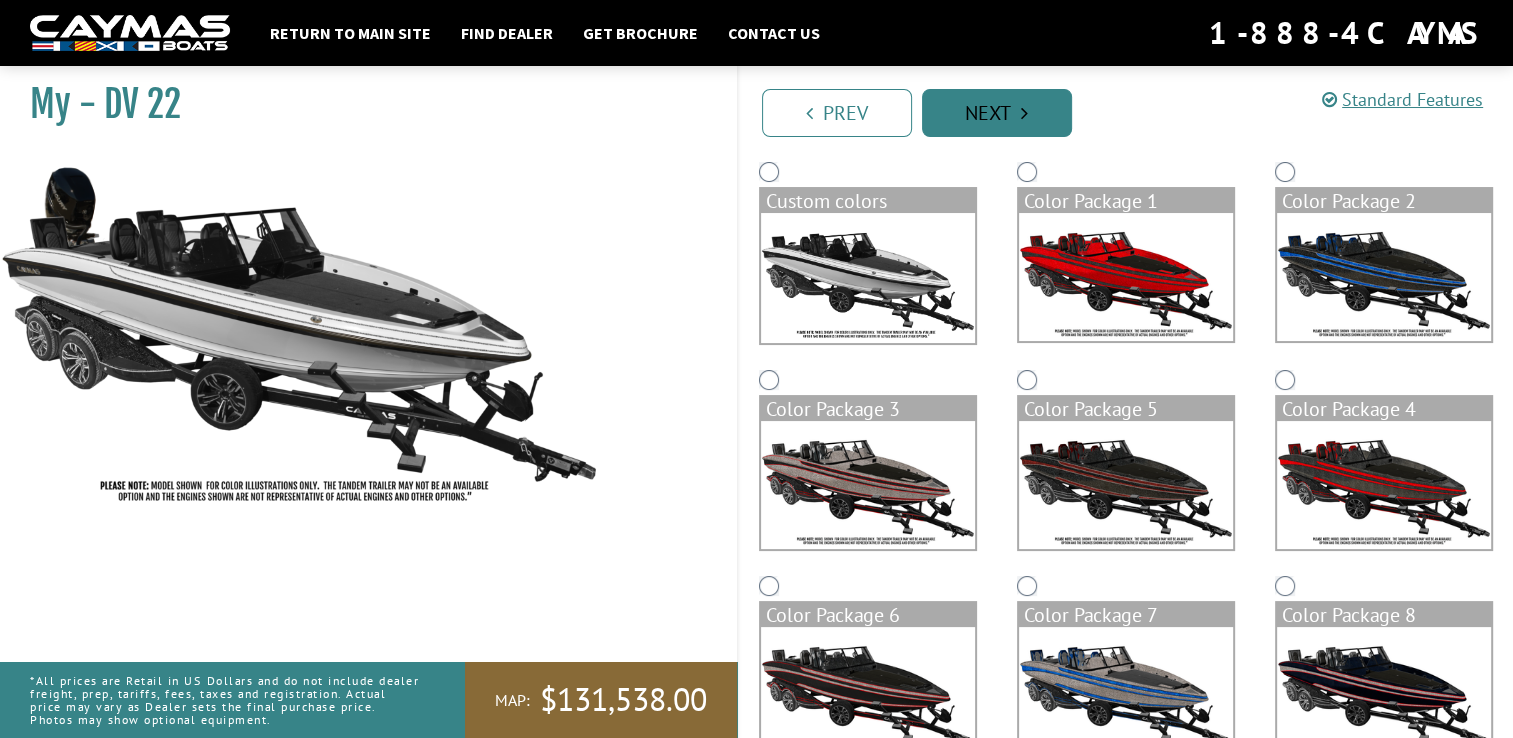 scroll, scrollTop: 156, scrollLeft: 0, axis: vertical 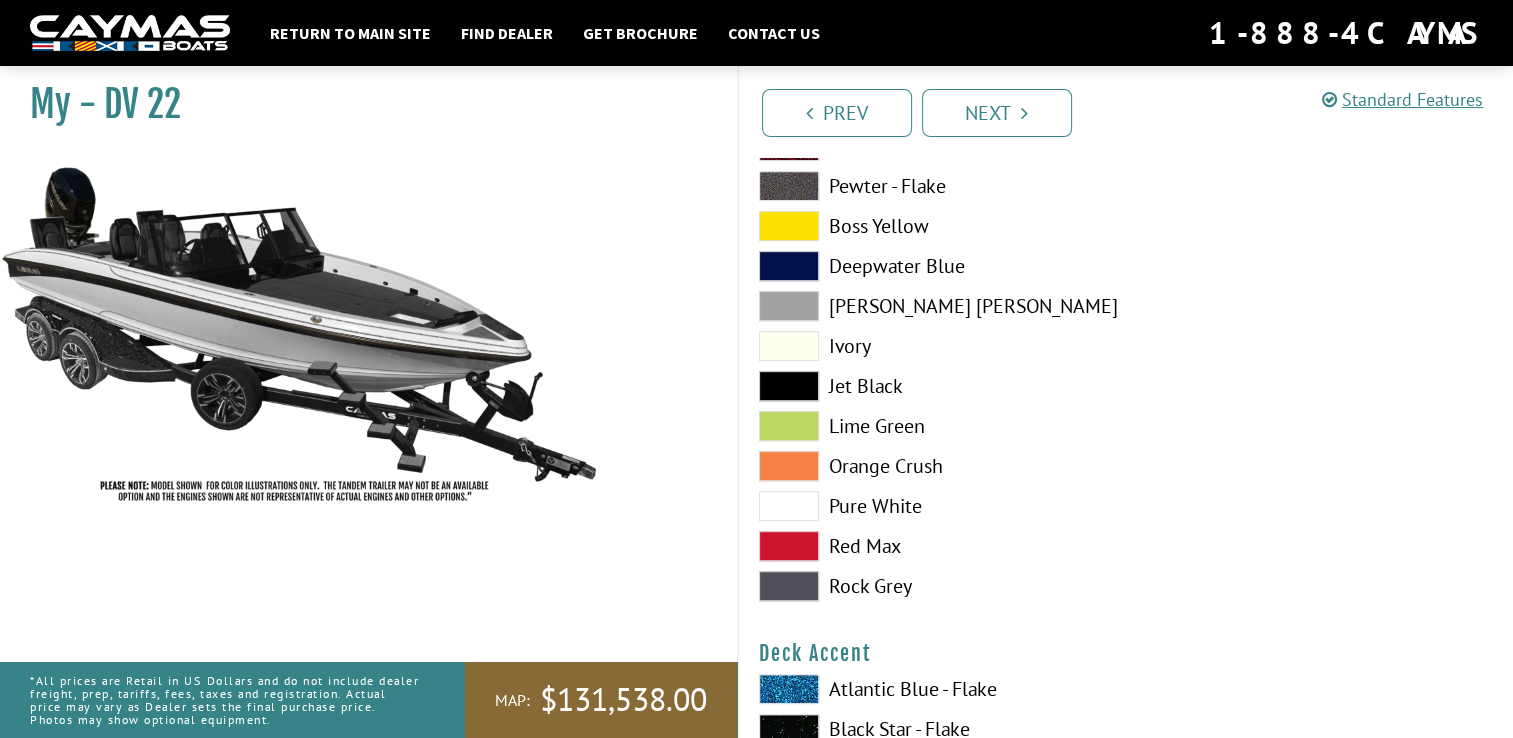 click at bounding box center [789, 506] 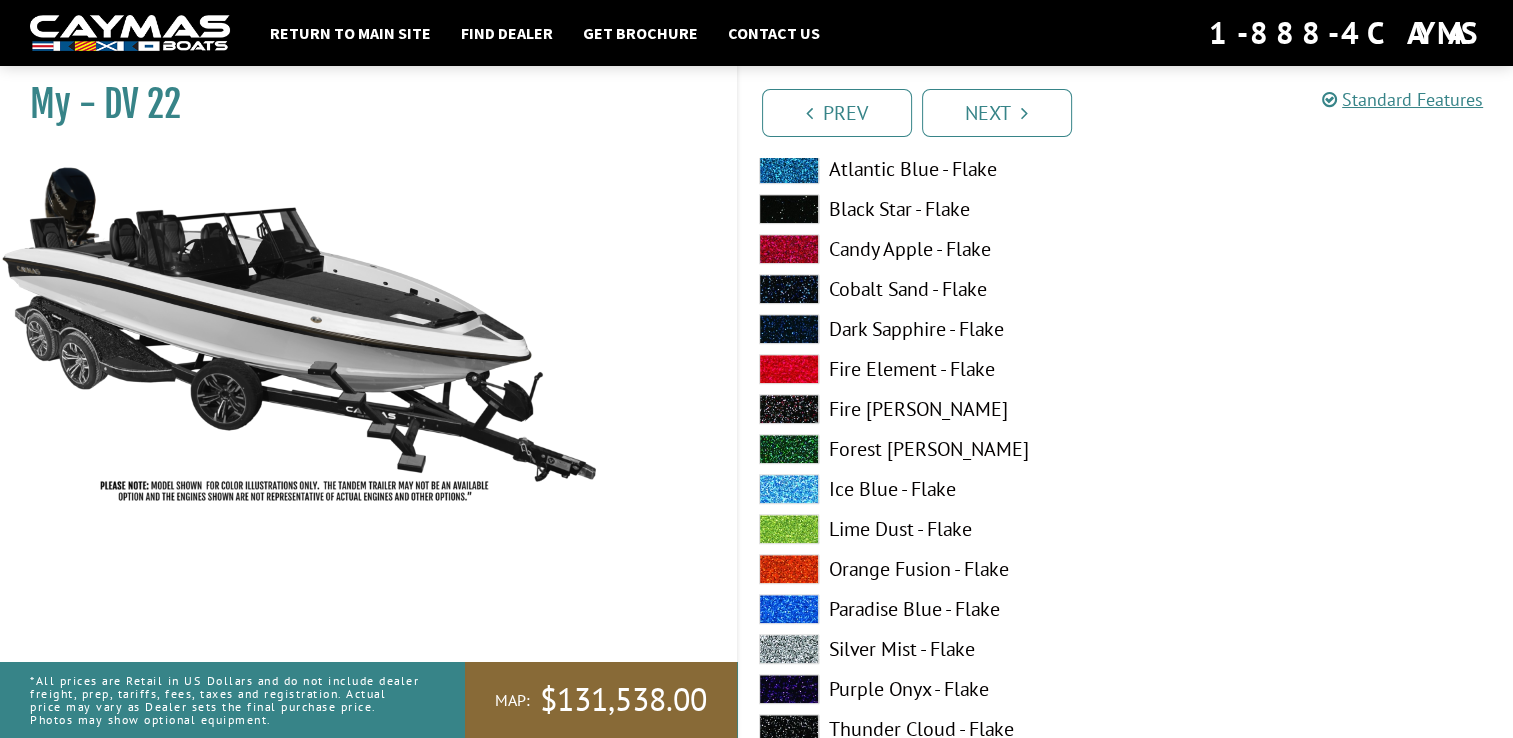 scroll, scrollTop: 1476, scrollLeft: 0, axis: vertical 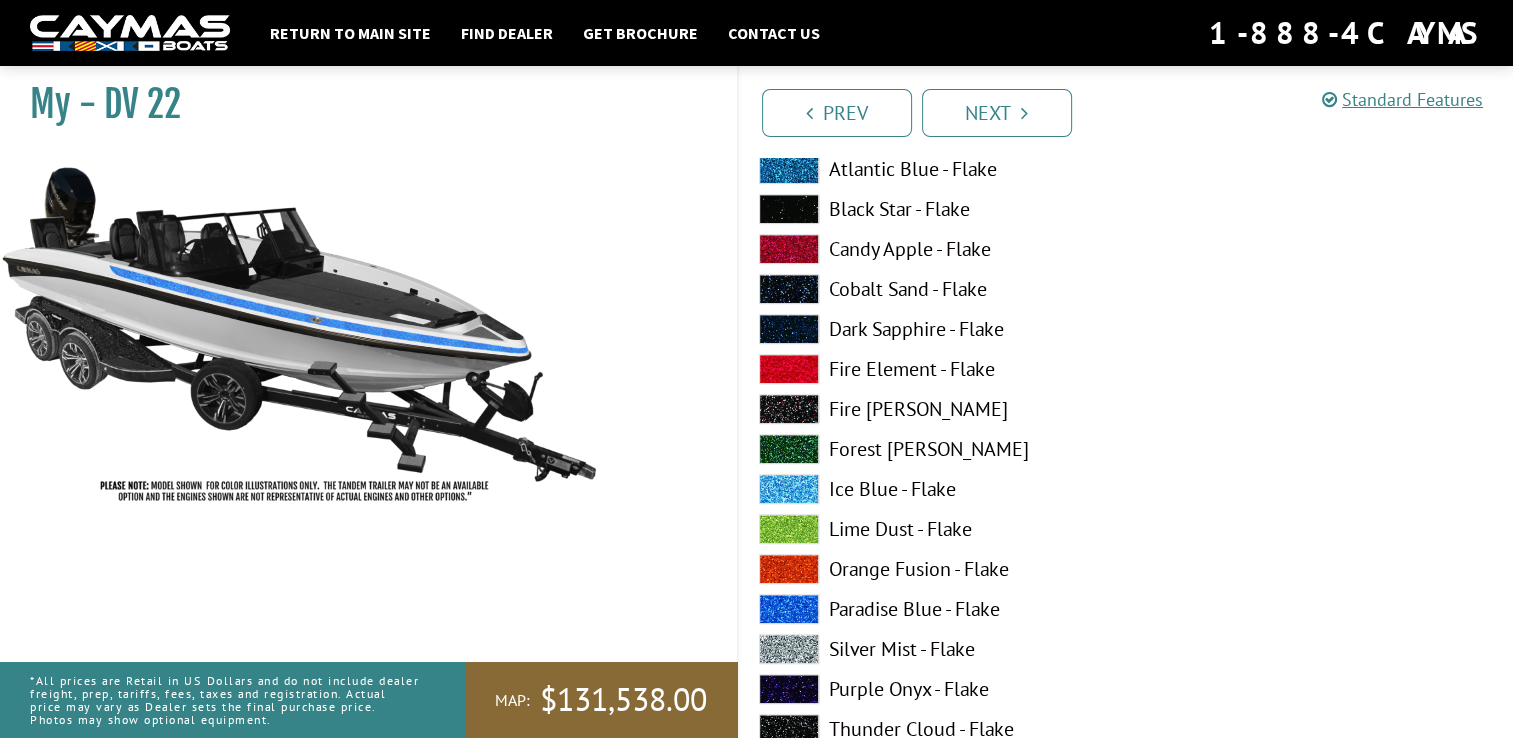 click at bounding box center [789, 249] 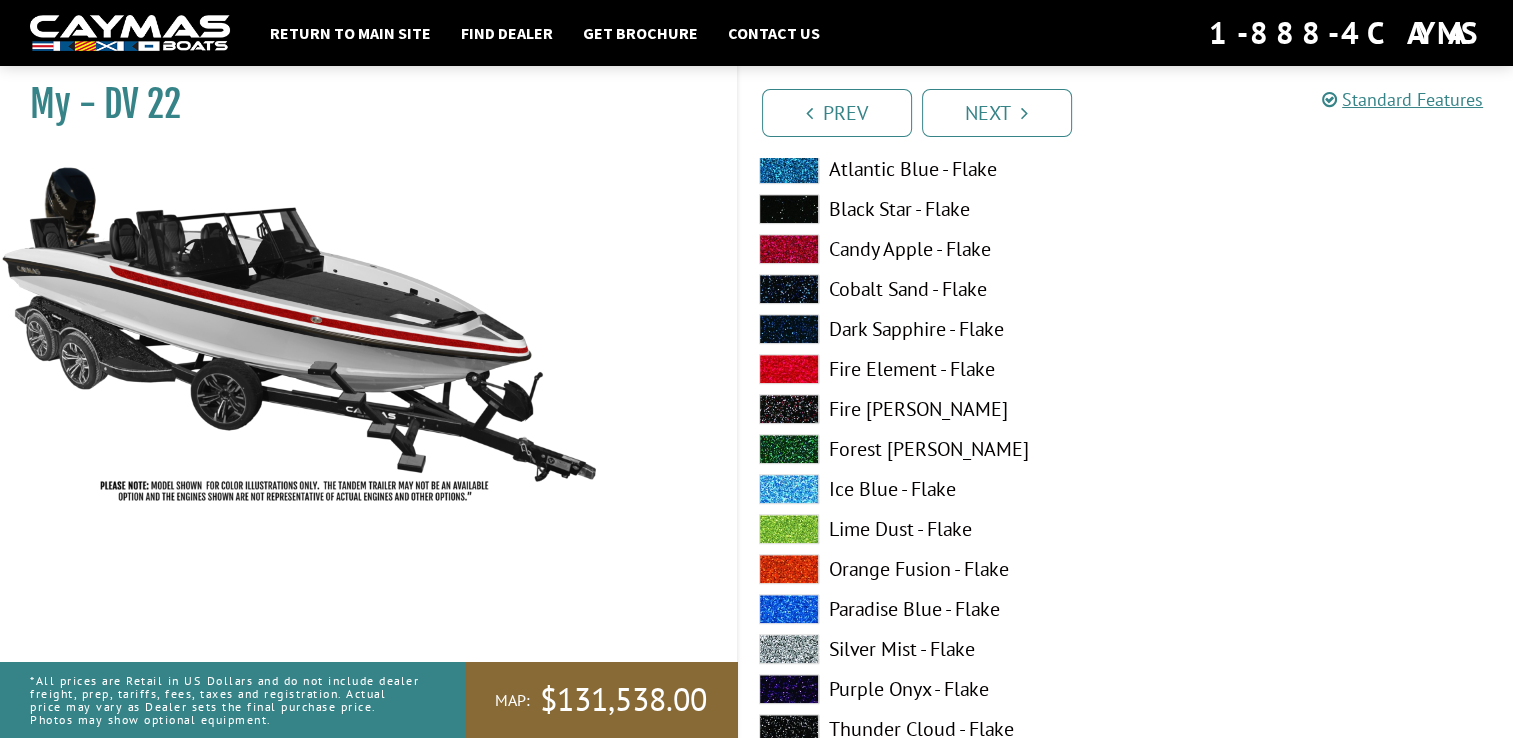 click at bounding box center [789, 209] 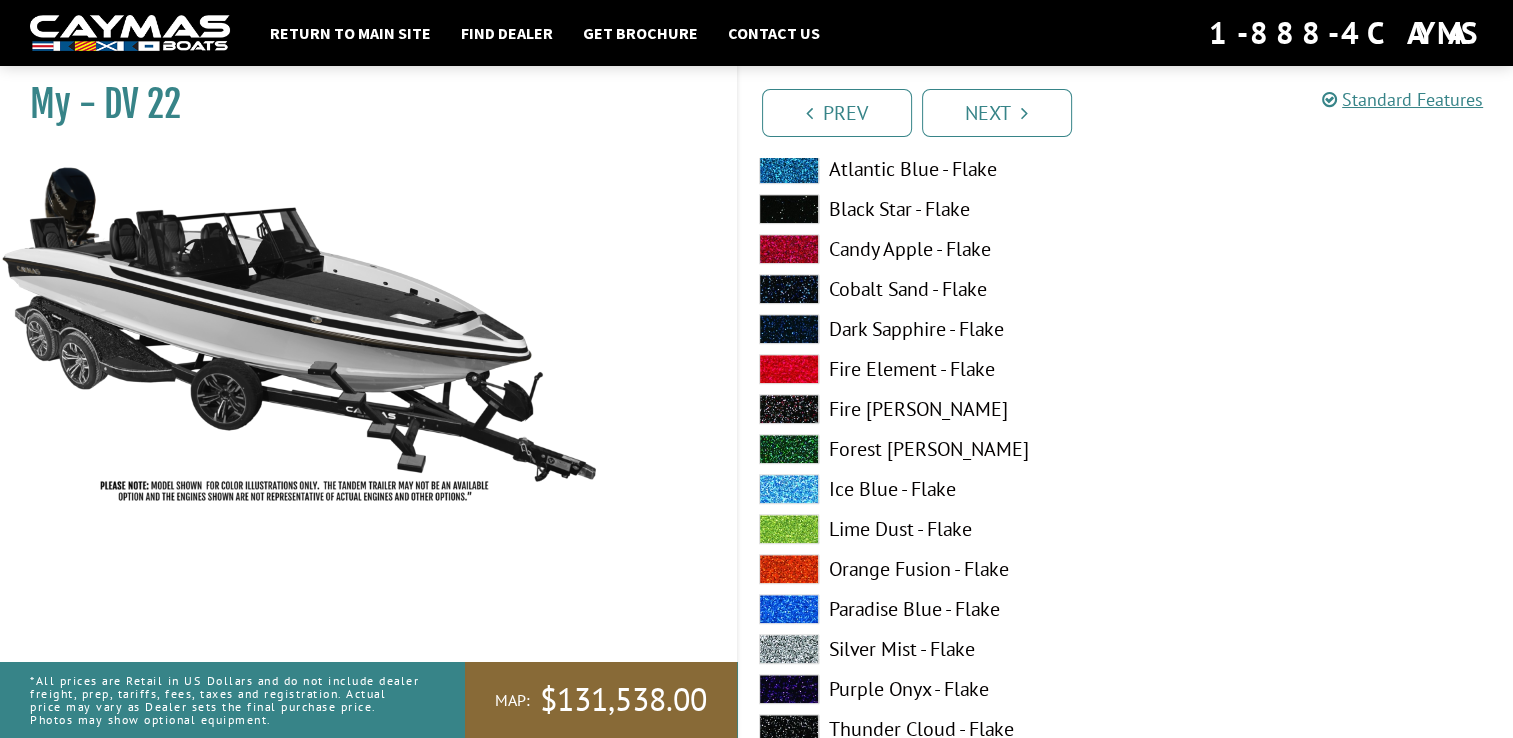 click at bounding box center [789, 649] 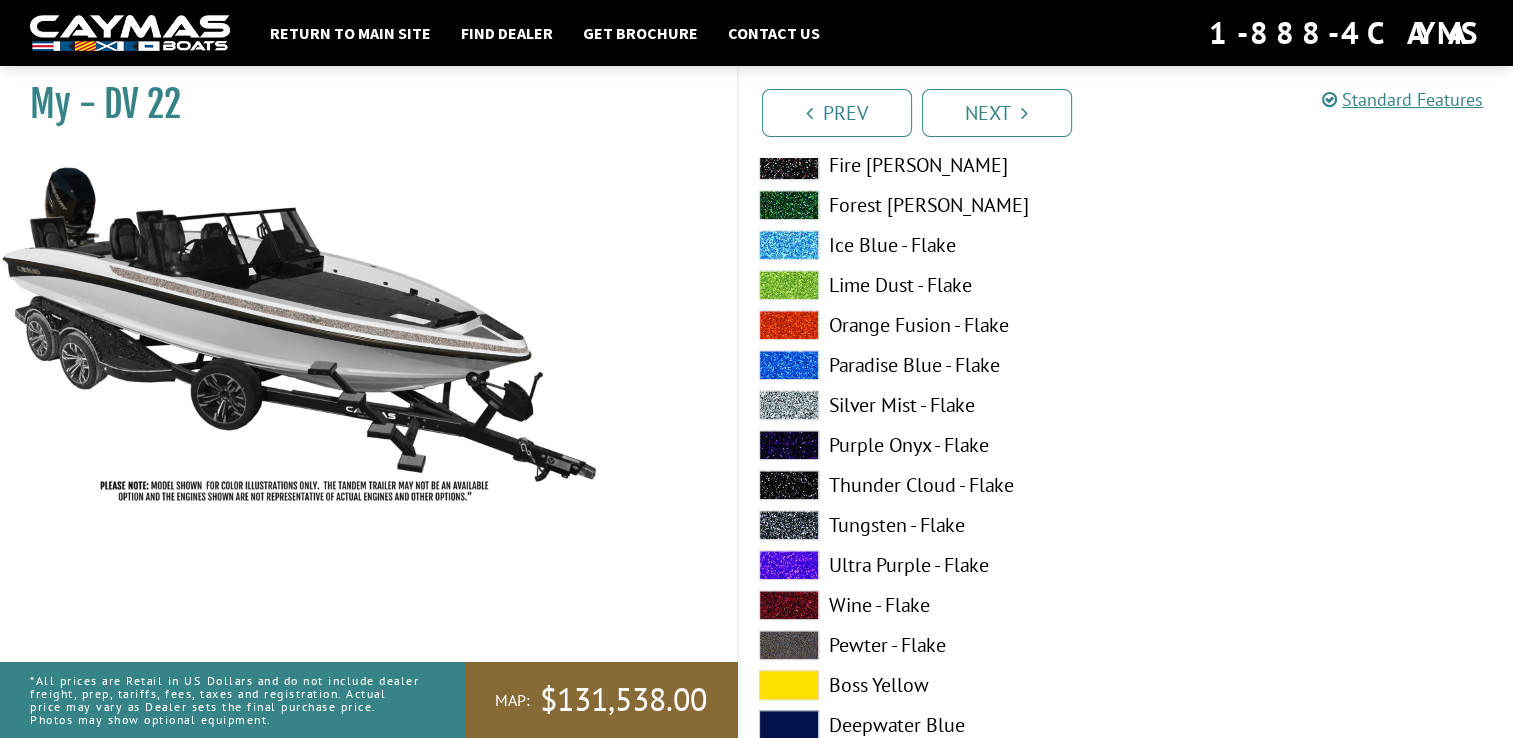 scroll, scrollTop: 1756, scrollLeft: 0, axis: vertical 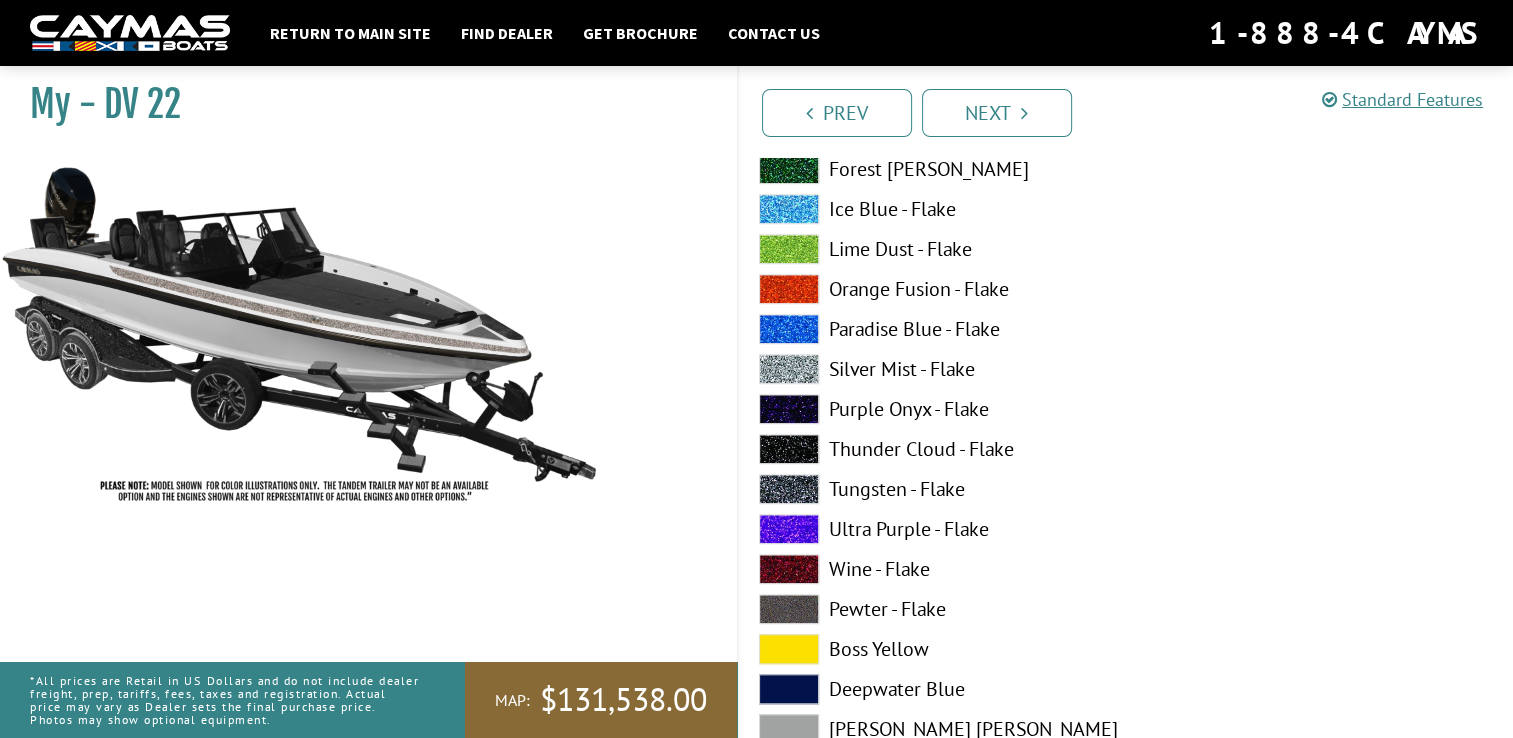 click at bounding box center (789, 609) 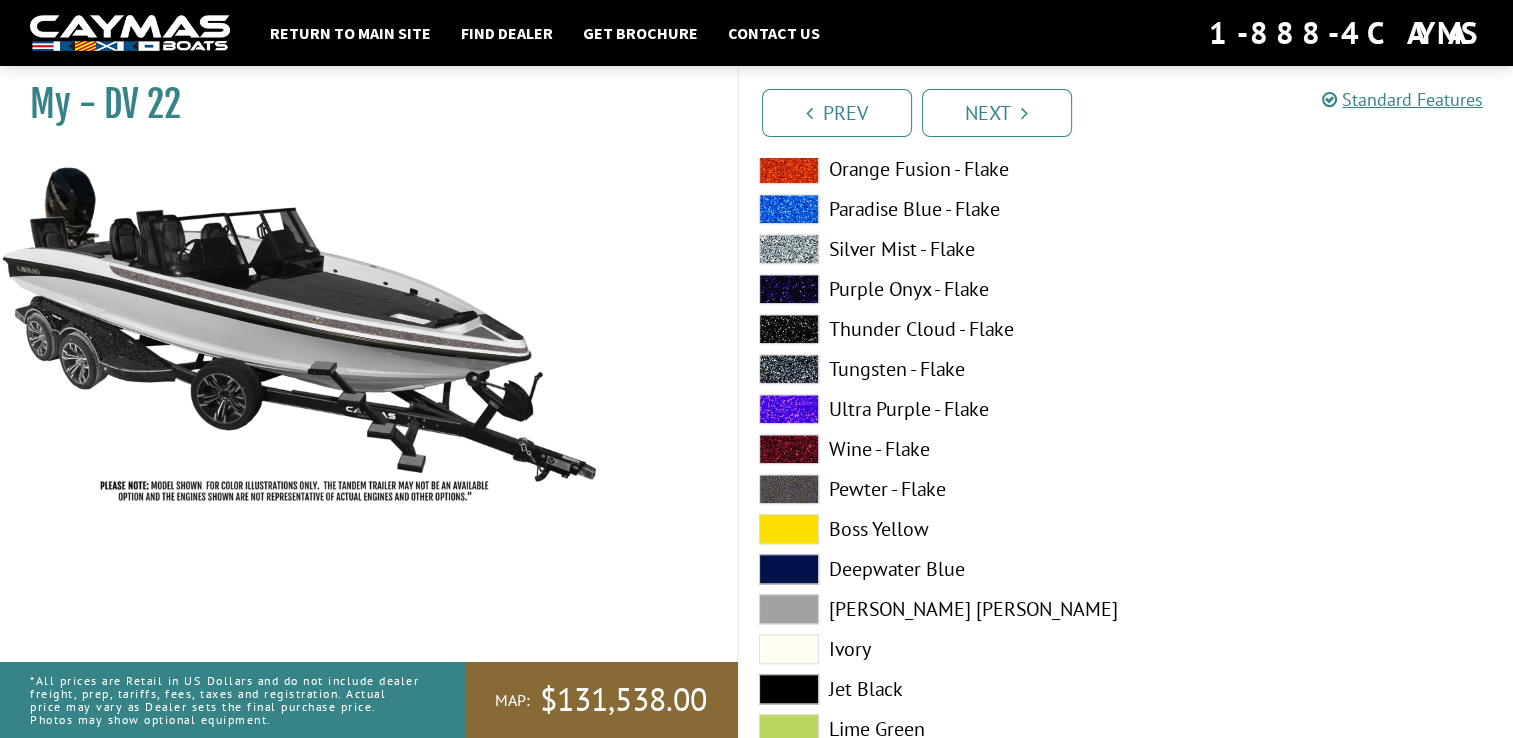 scroll, scrollTop: 1916, scrollLeft: 0, axis: vertical 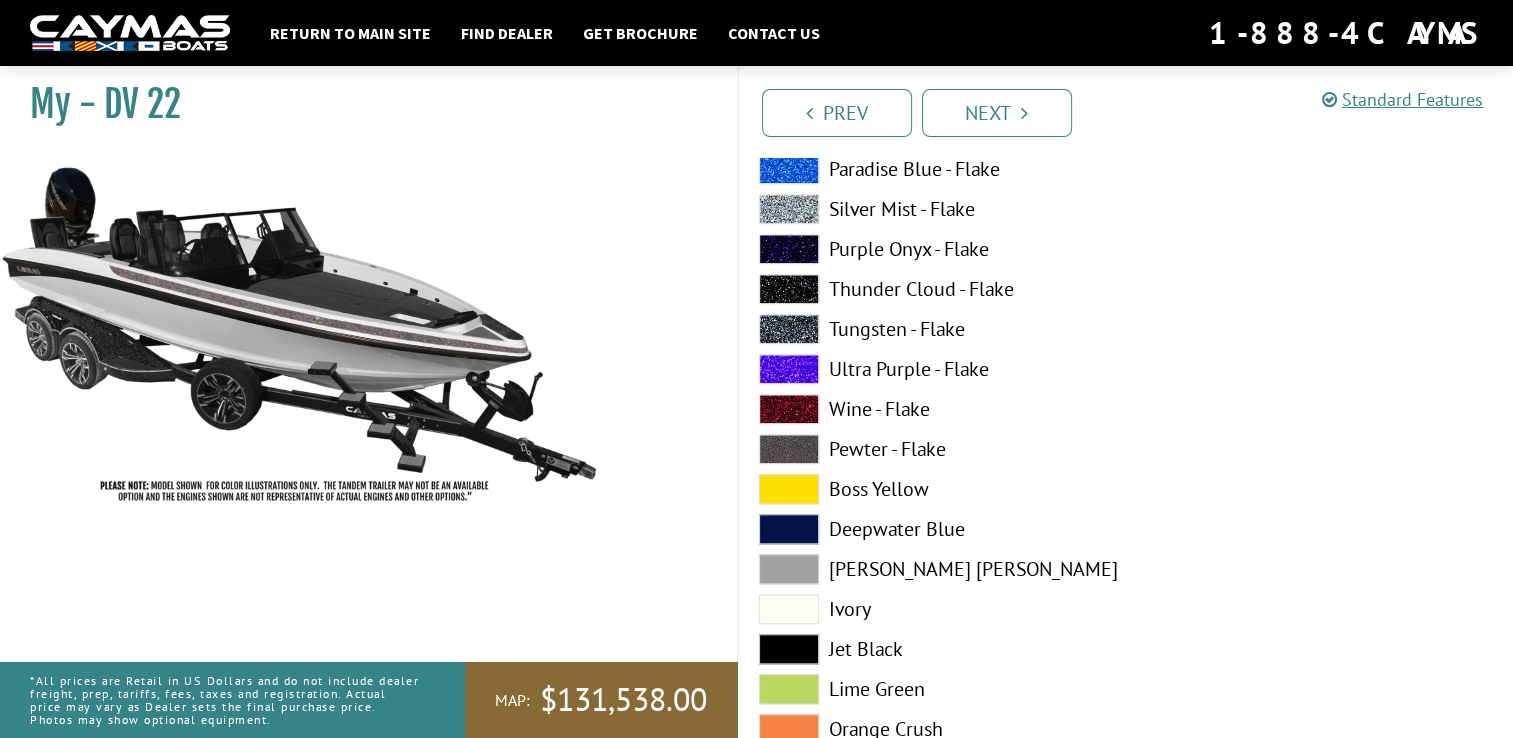 click at bounding box center (789, 649) 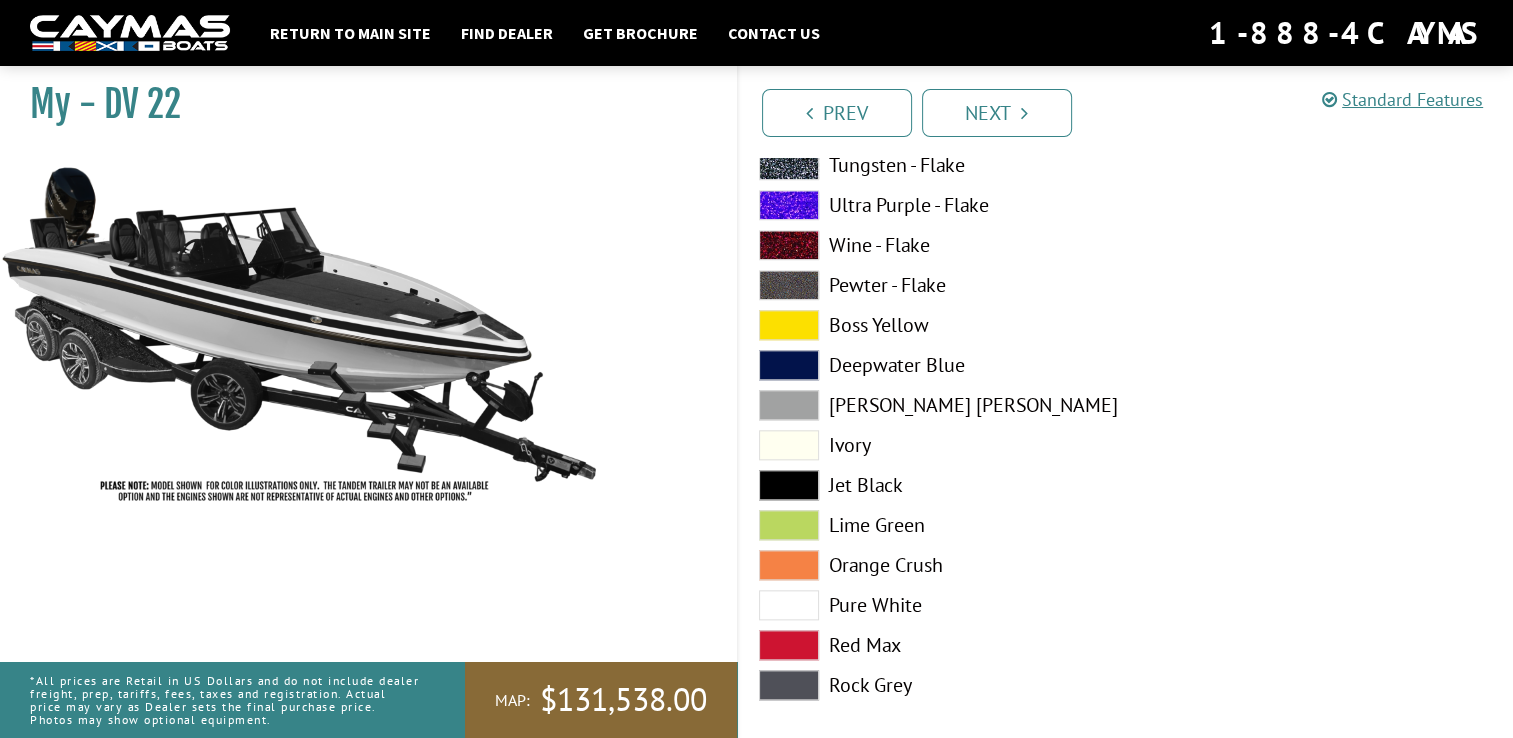 scroll, scrollTop: 2116, scrollLeft: 0, axis: vertical 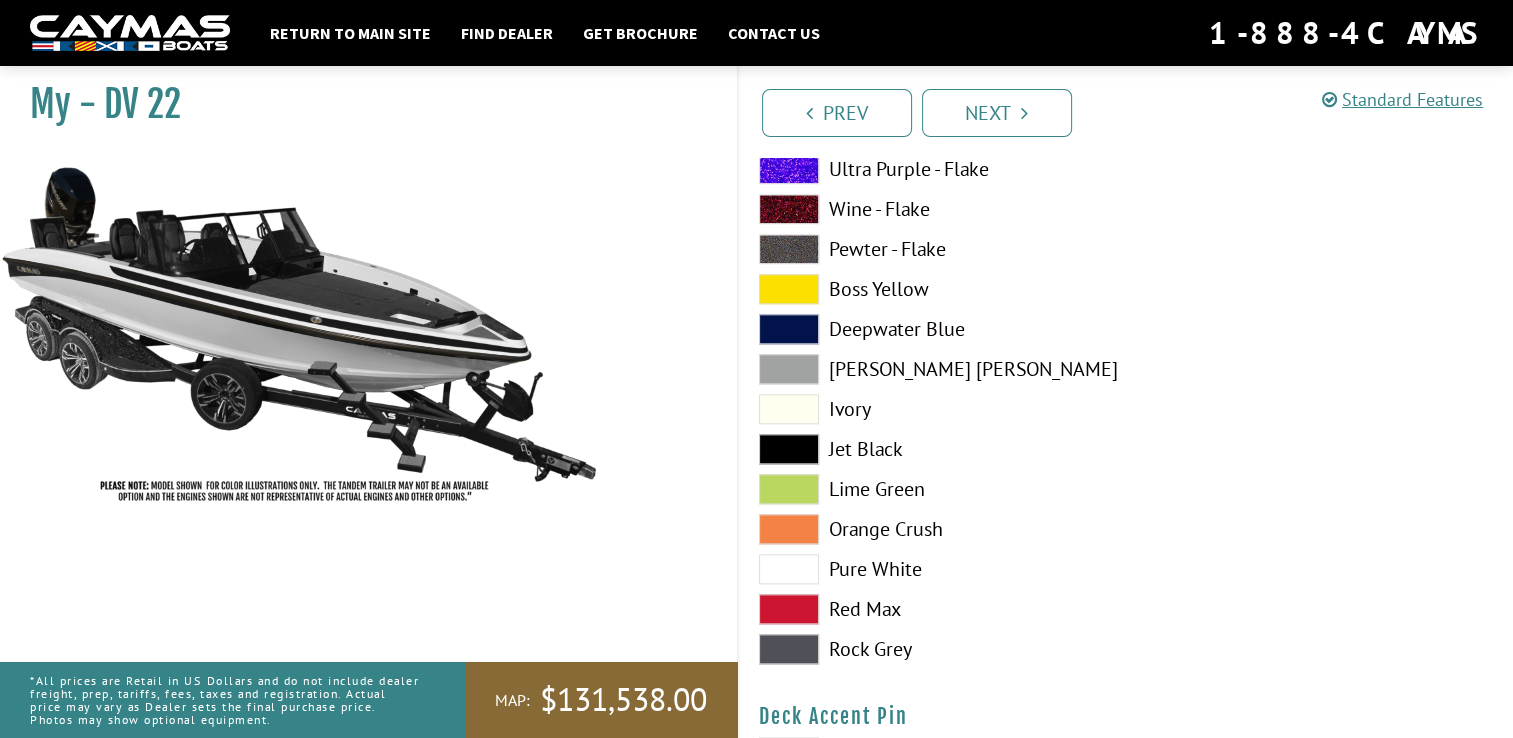 click at bounding box center (789, 569) 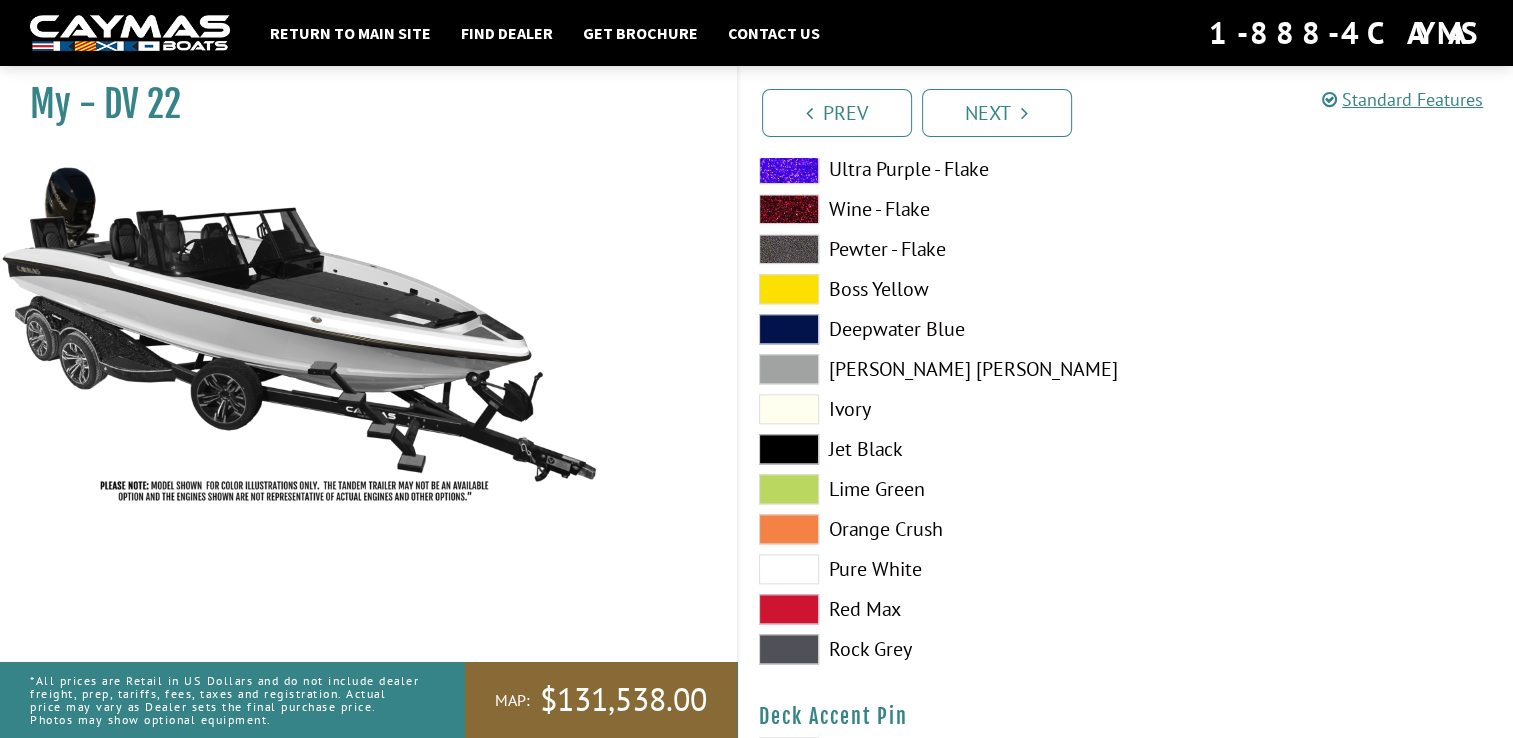 click at bounding box center [789, 409] 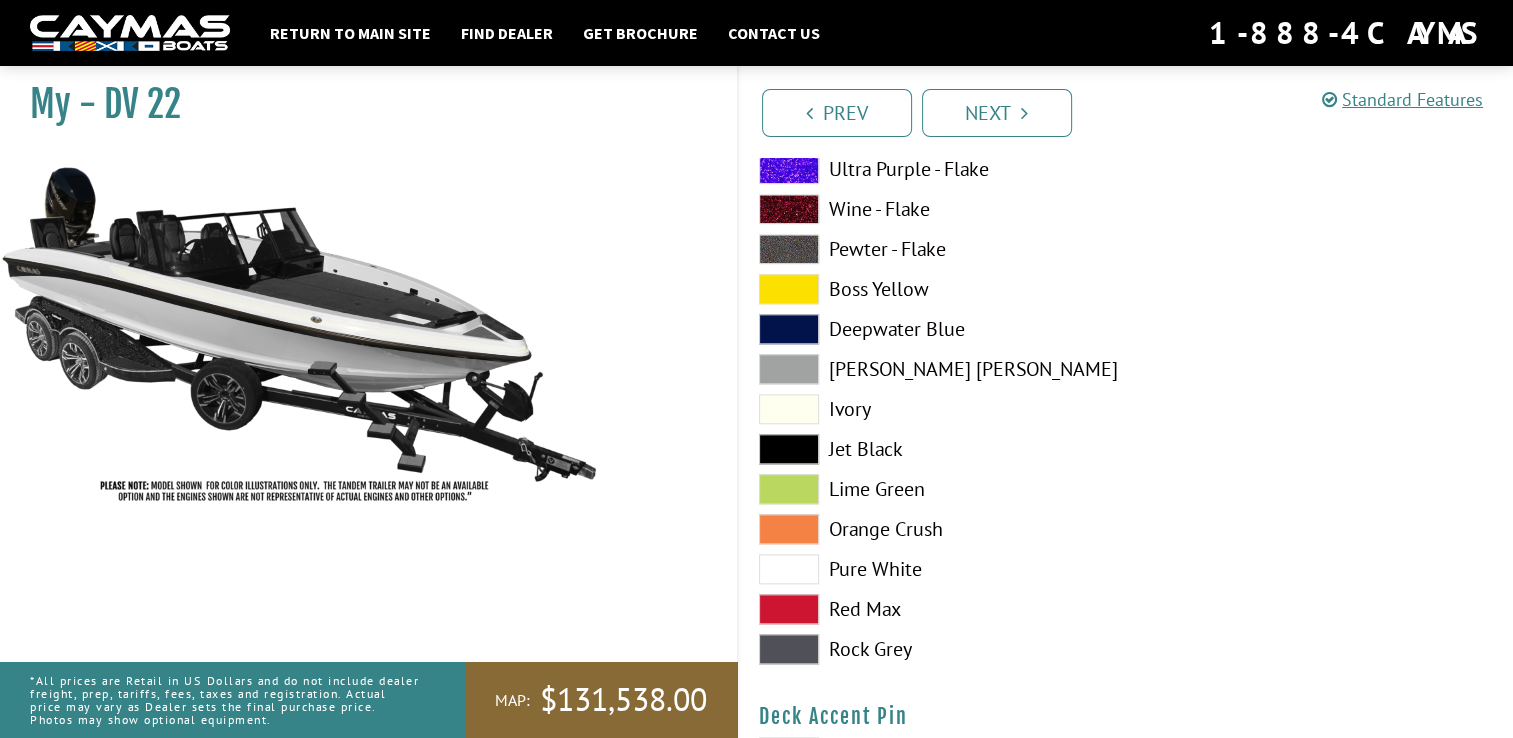 click at bounding box center [789, 649] 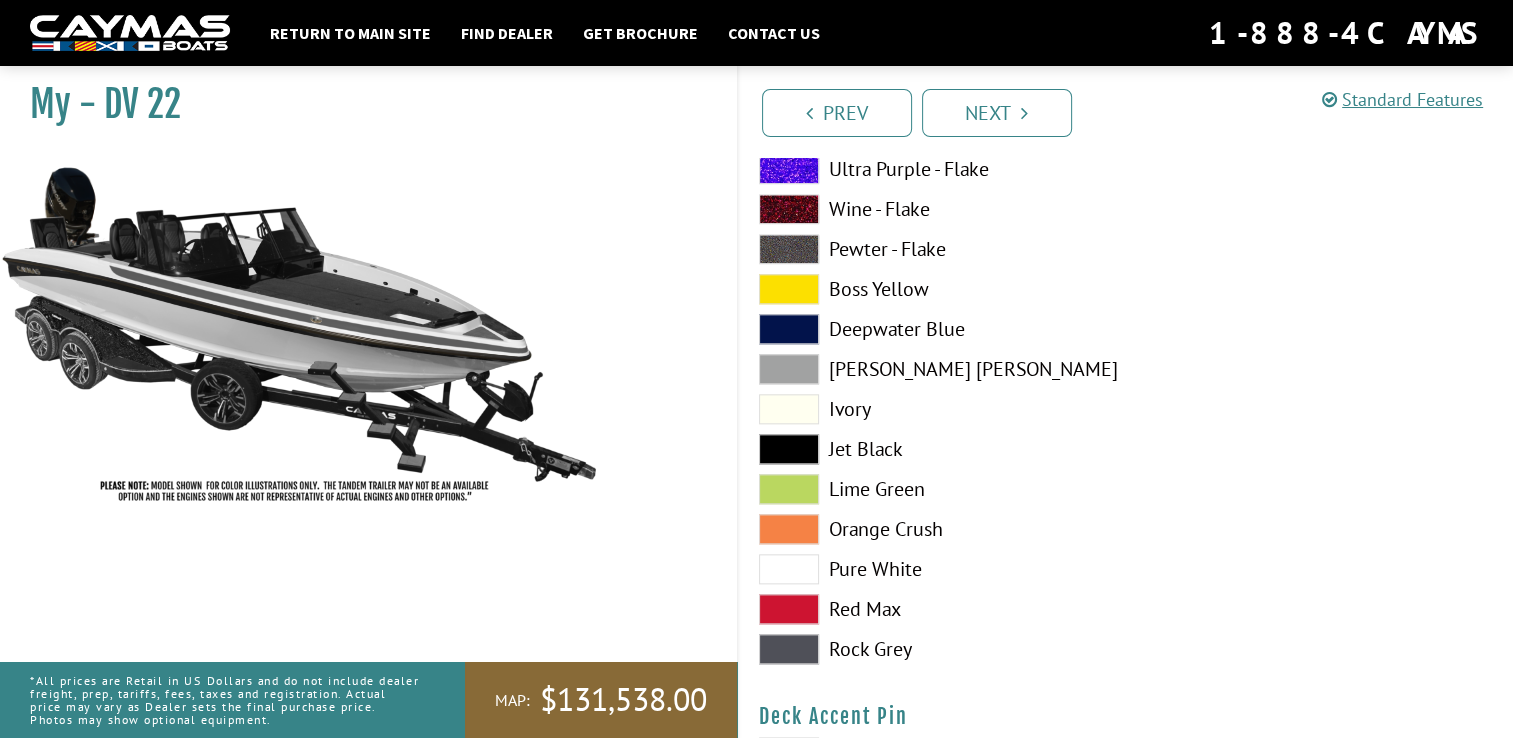 click at bounding box center (789, 609) 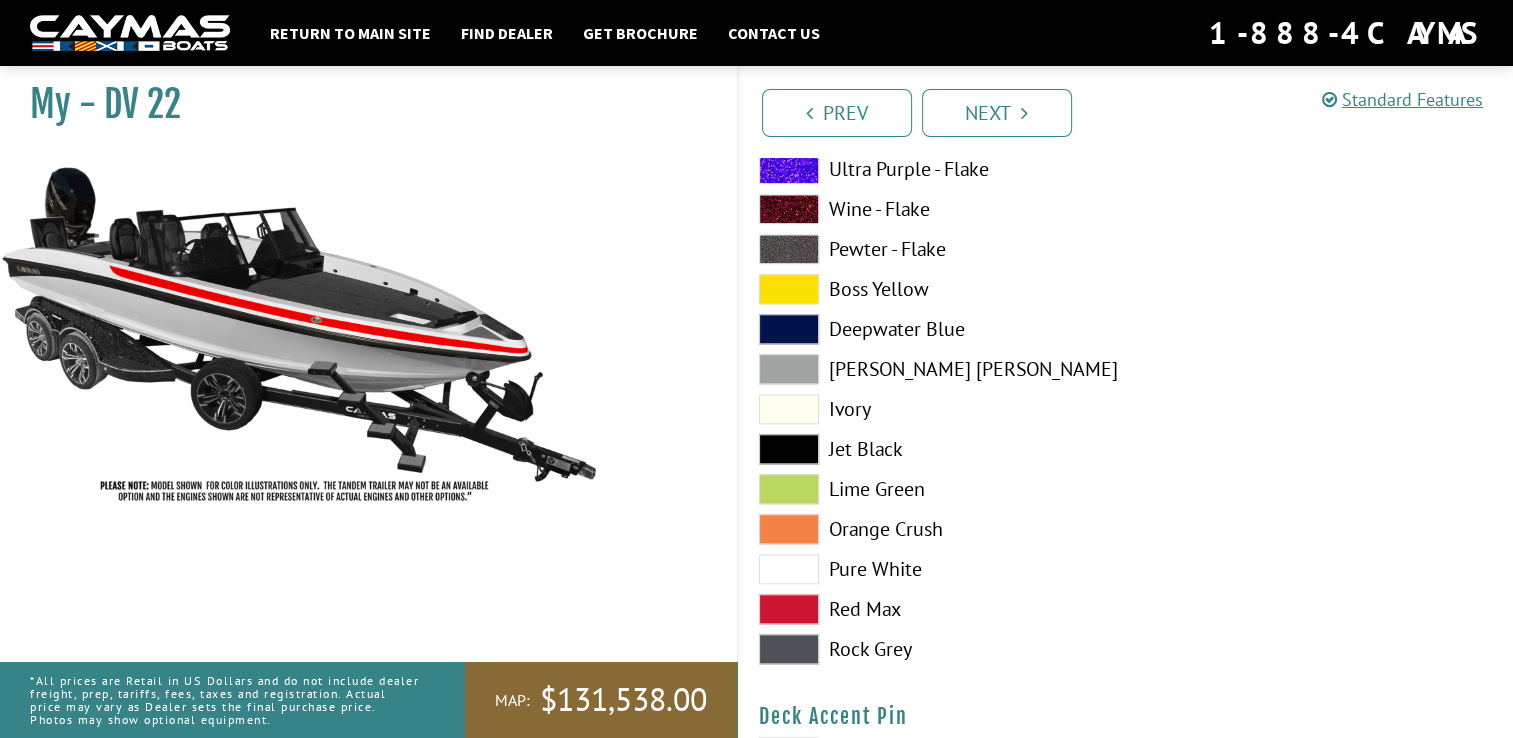 click at bounding box center [789, 649] 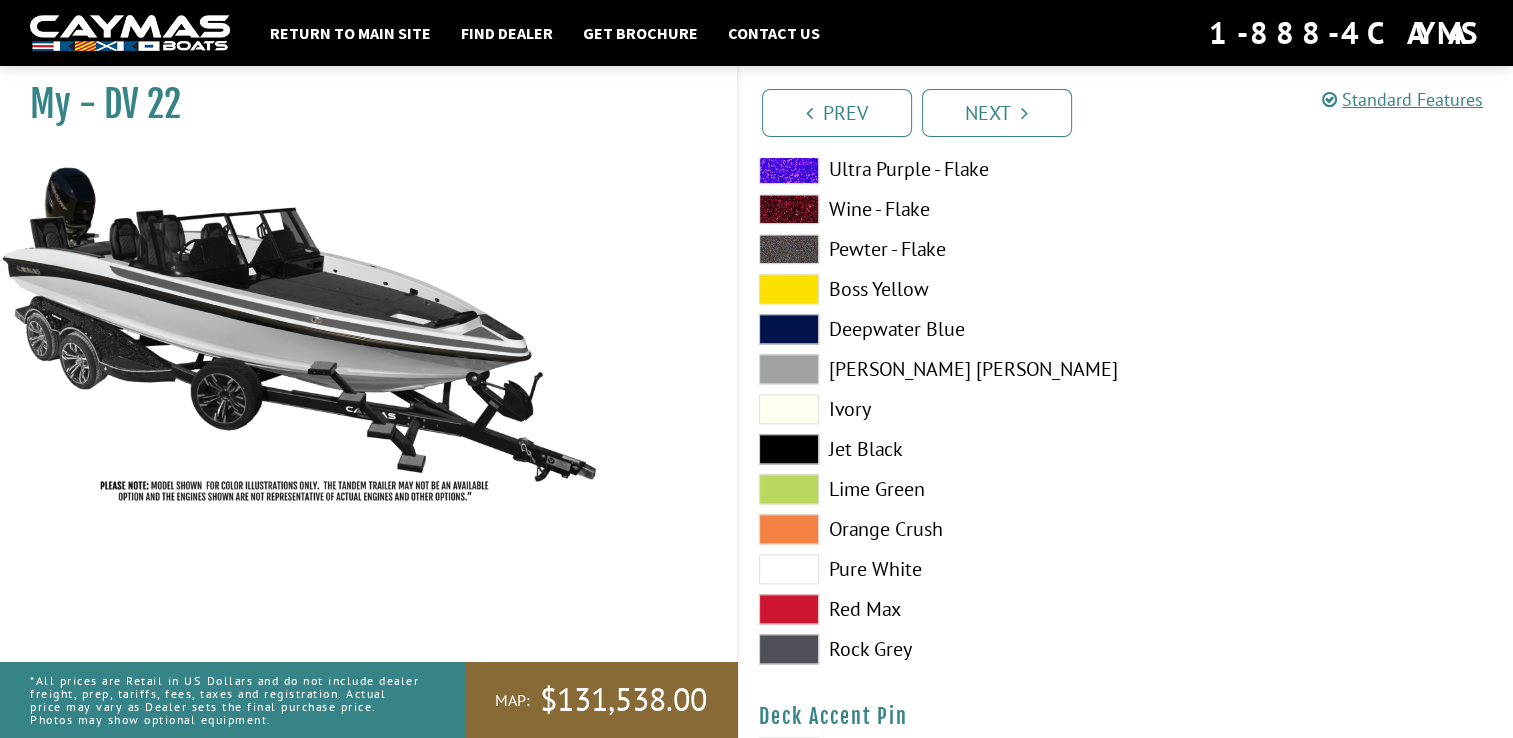 click at bounding box center (789, 409) 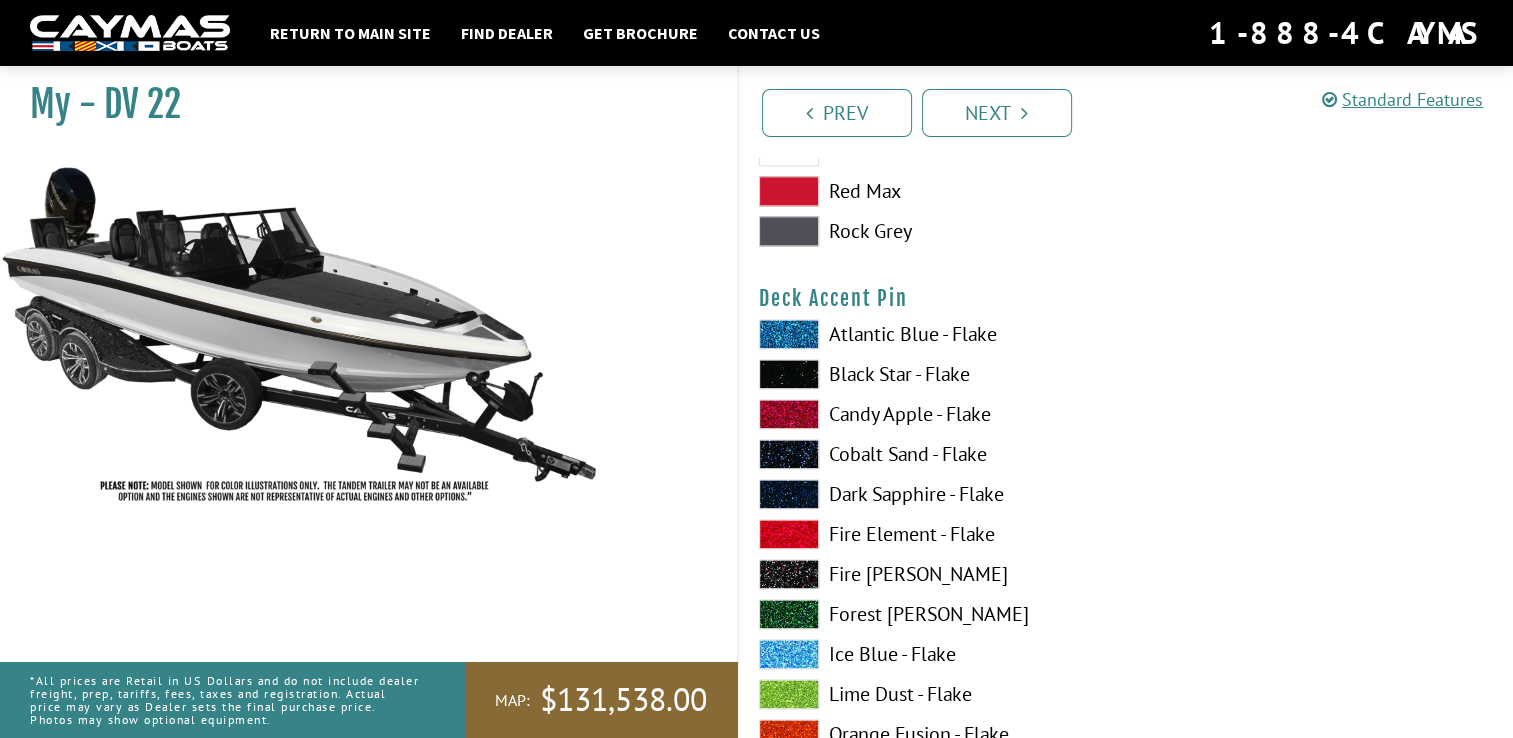scroll, scrollTop: 2556, scrollLeft: 0, axis: vertical 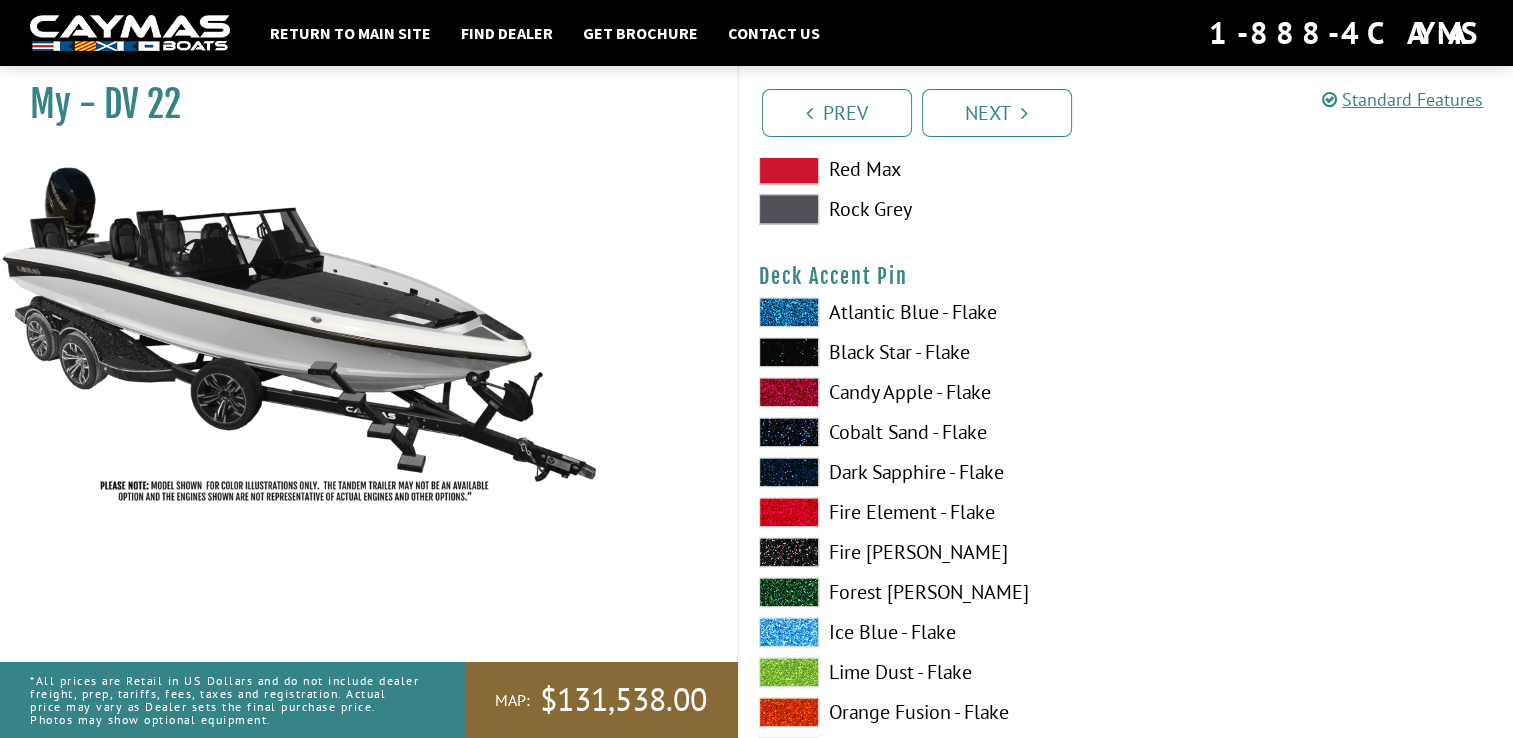 click at bounding box center (789, 552) 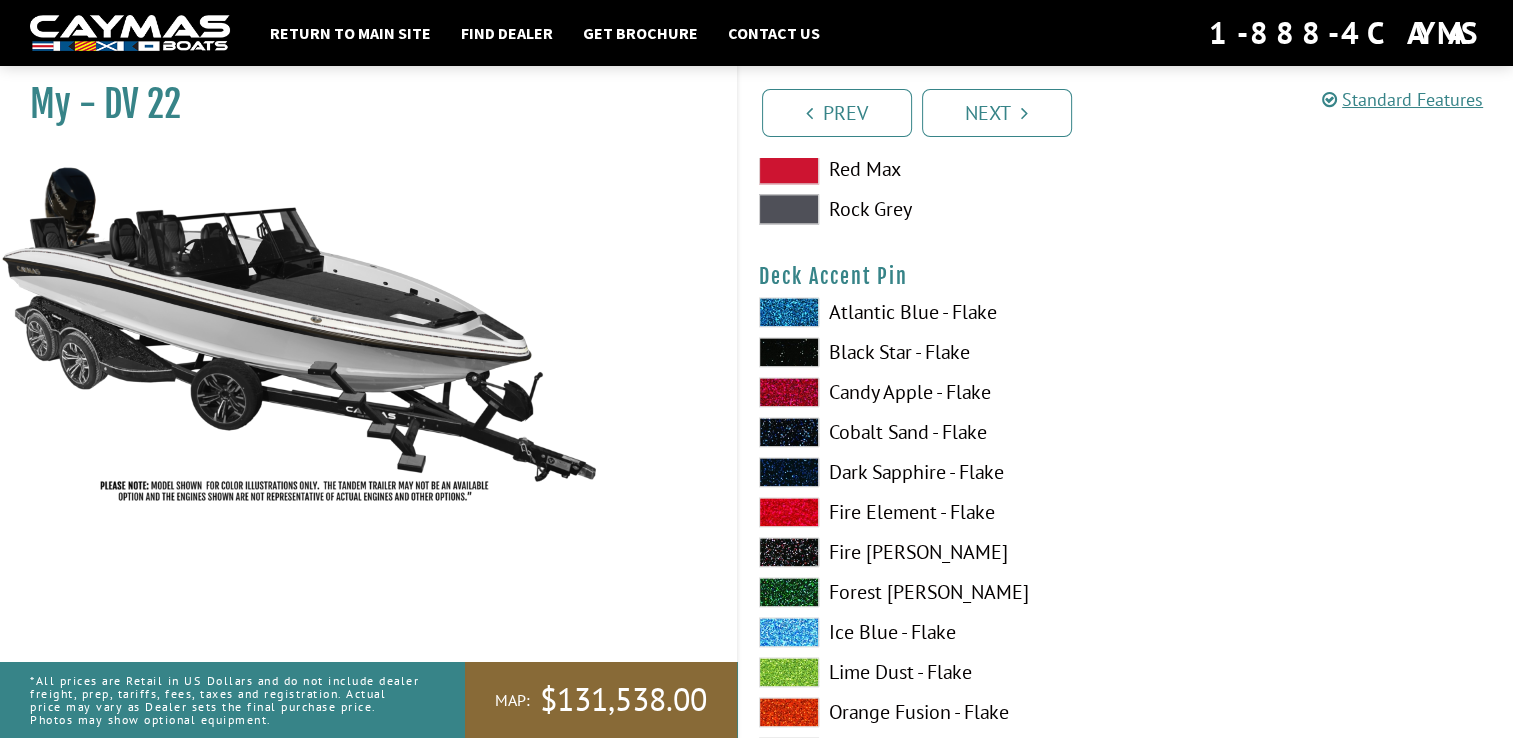 click at bounding box center (789, 352) 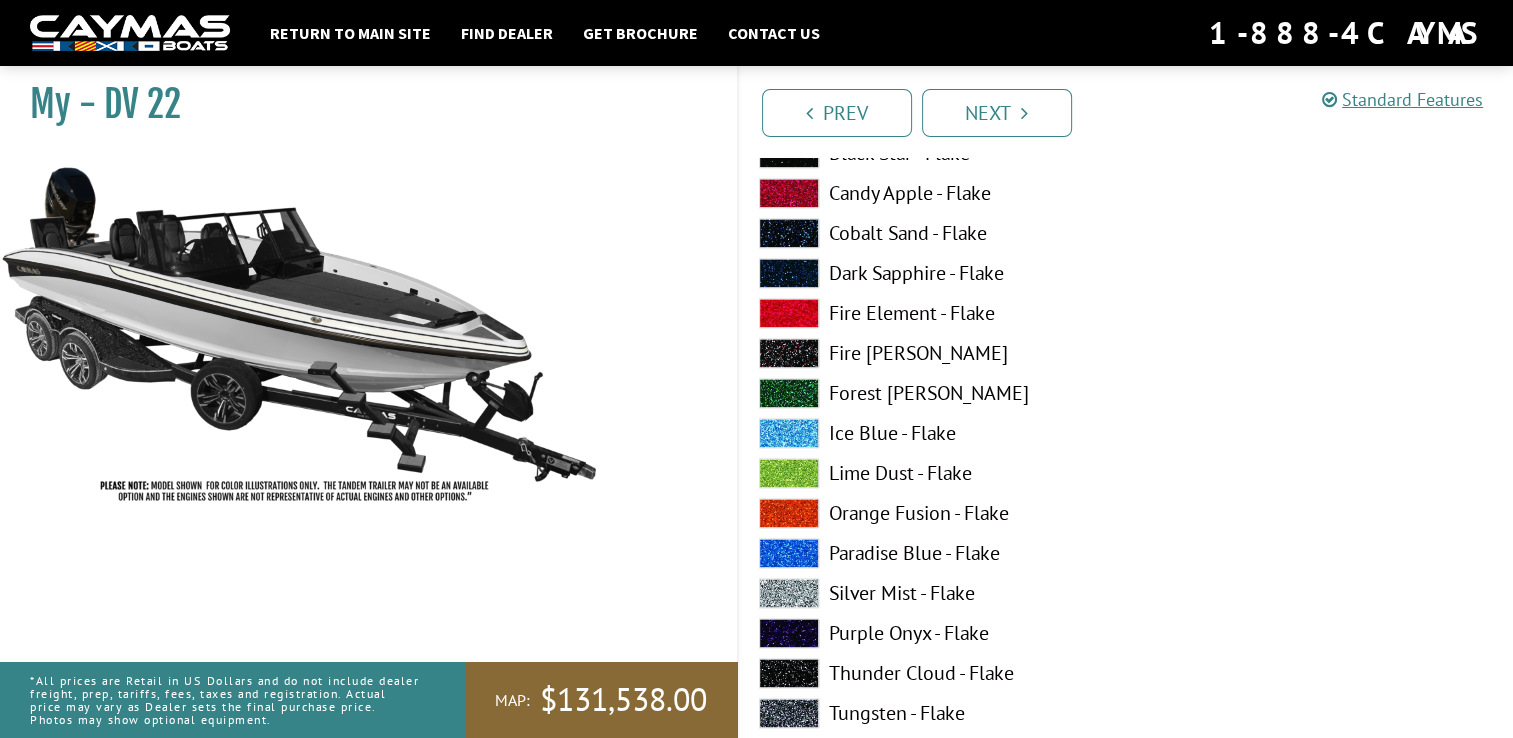 scroll, scrollTop: 2756, scrollLeft: 0, axis: vertical 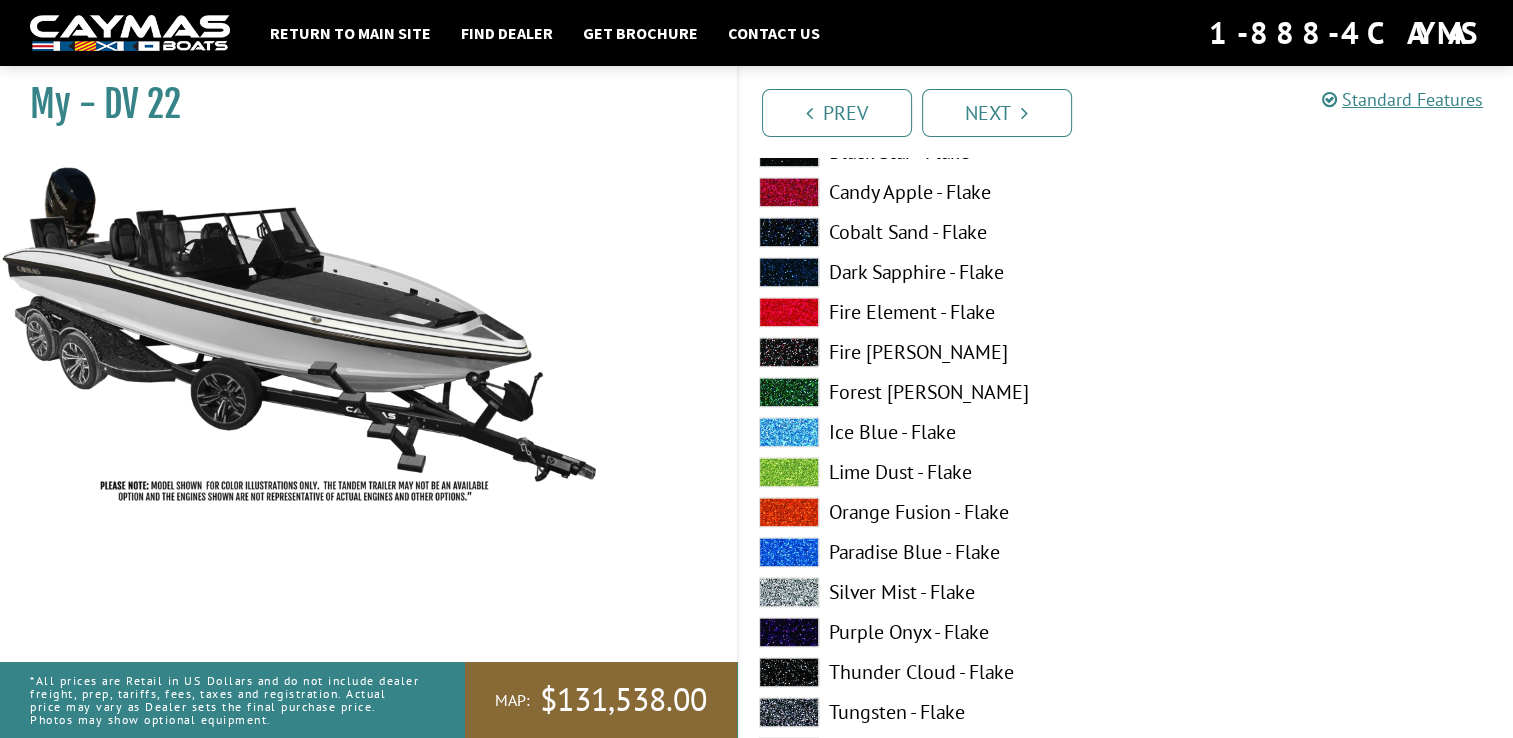 click at bounding box center [789, 592] 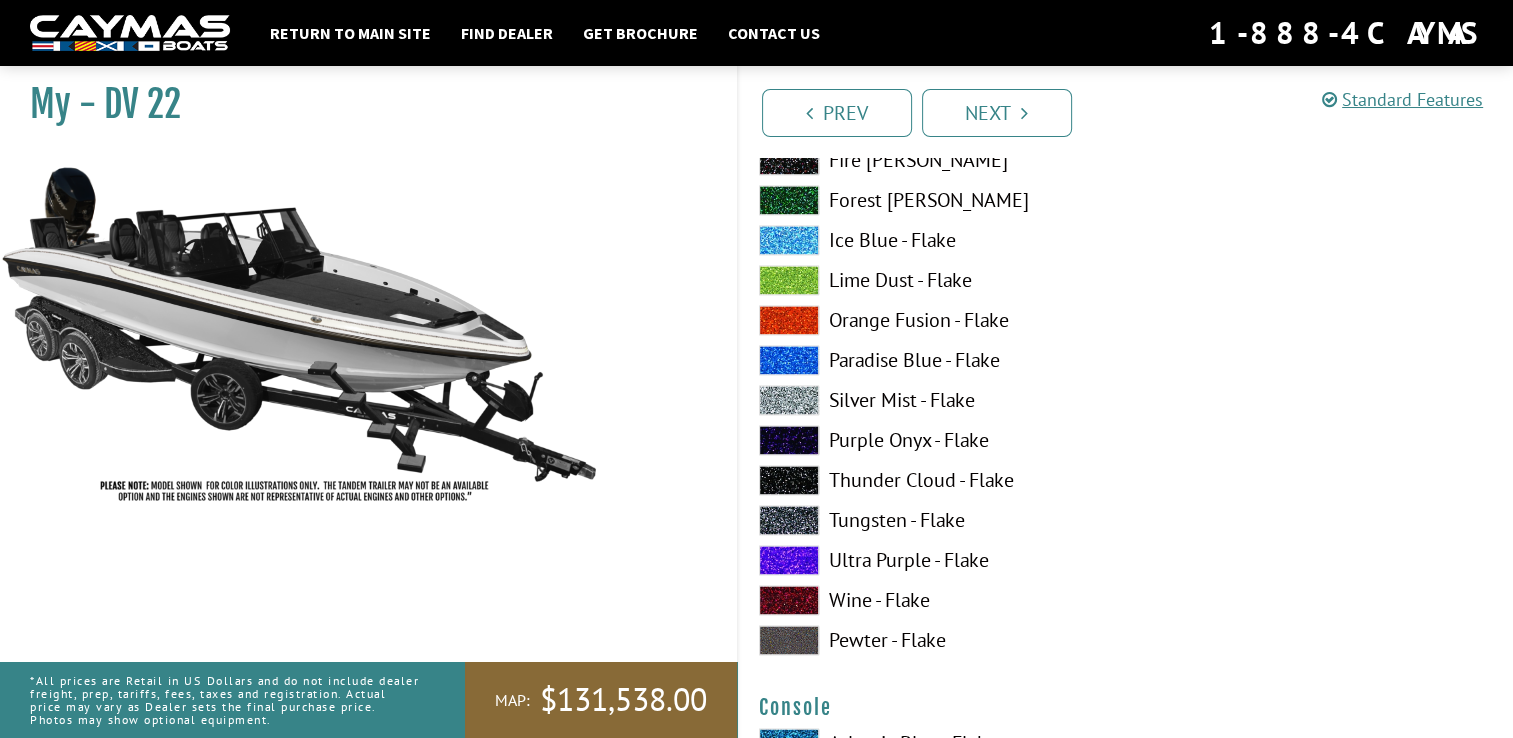 scroll, scrollTop: 2956, scrollLeft: 0, axis: vertical 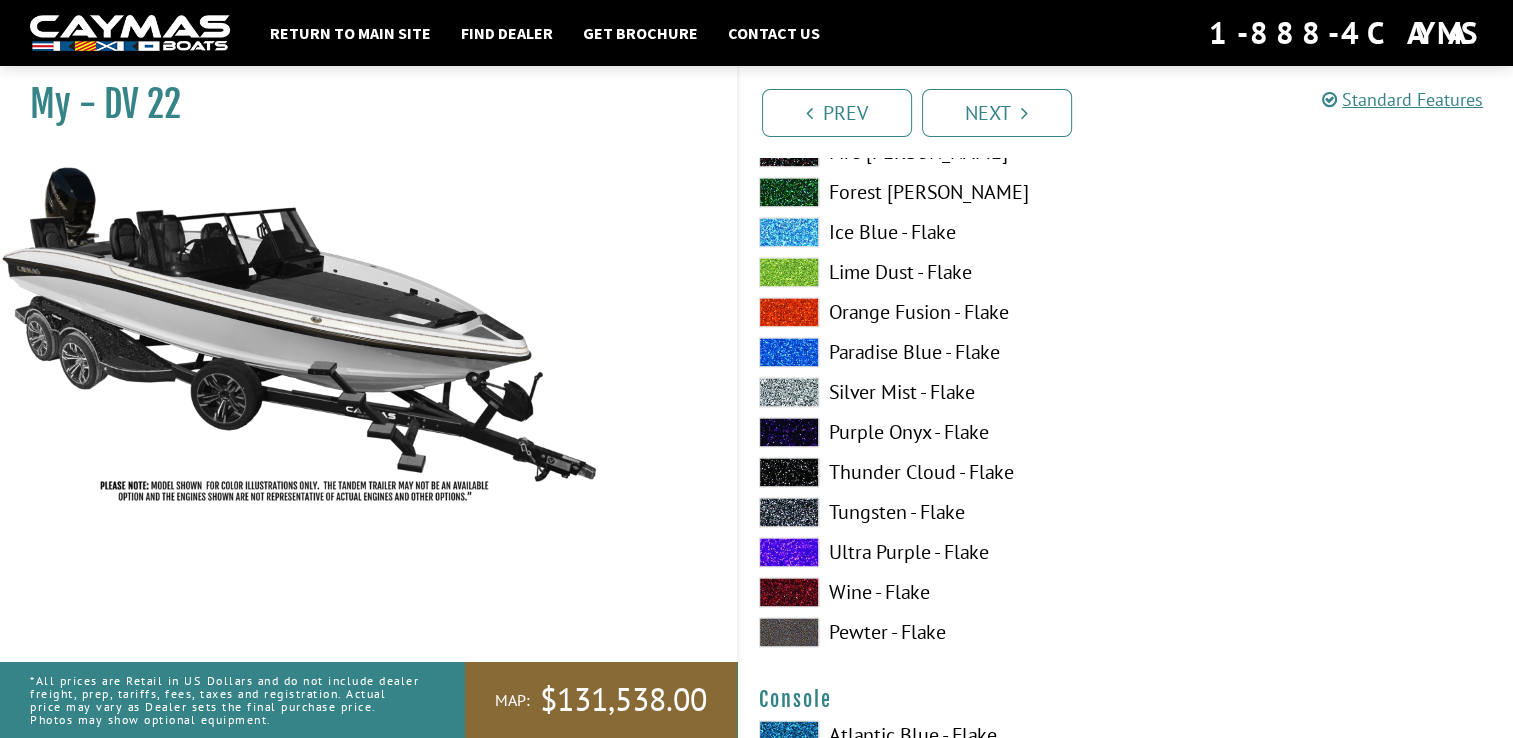 click at bounding box center (789, 632) 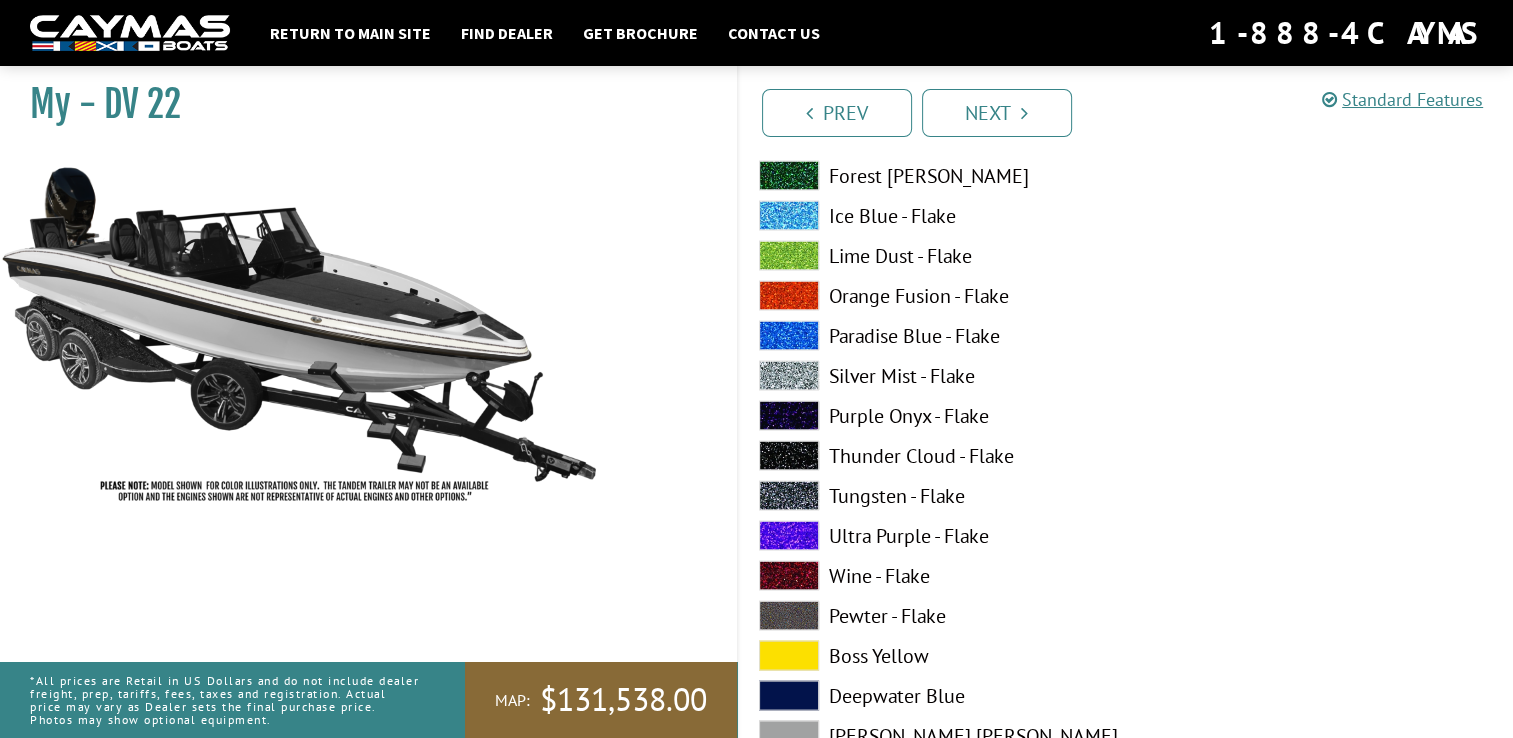 scroll, scrollTop: 3796, scrollLeft: 0, axis: vertical 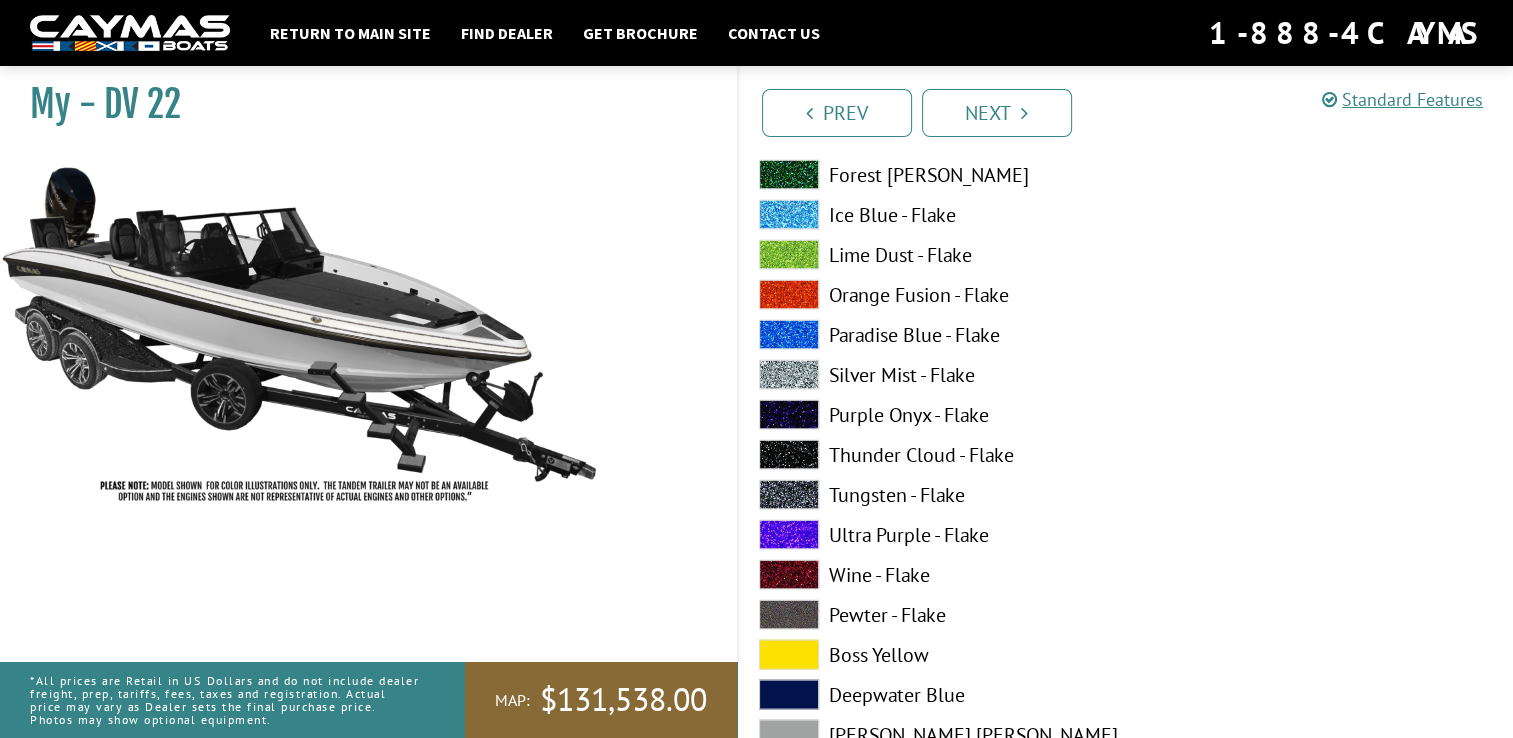 click at bounding box center (789, 615) 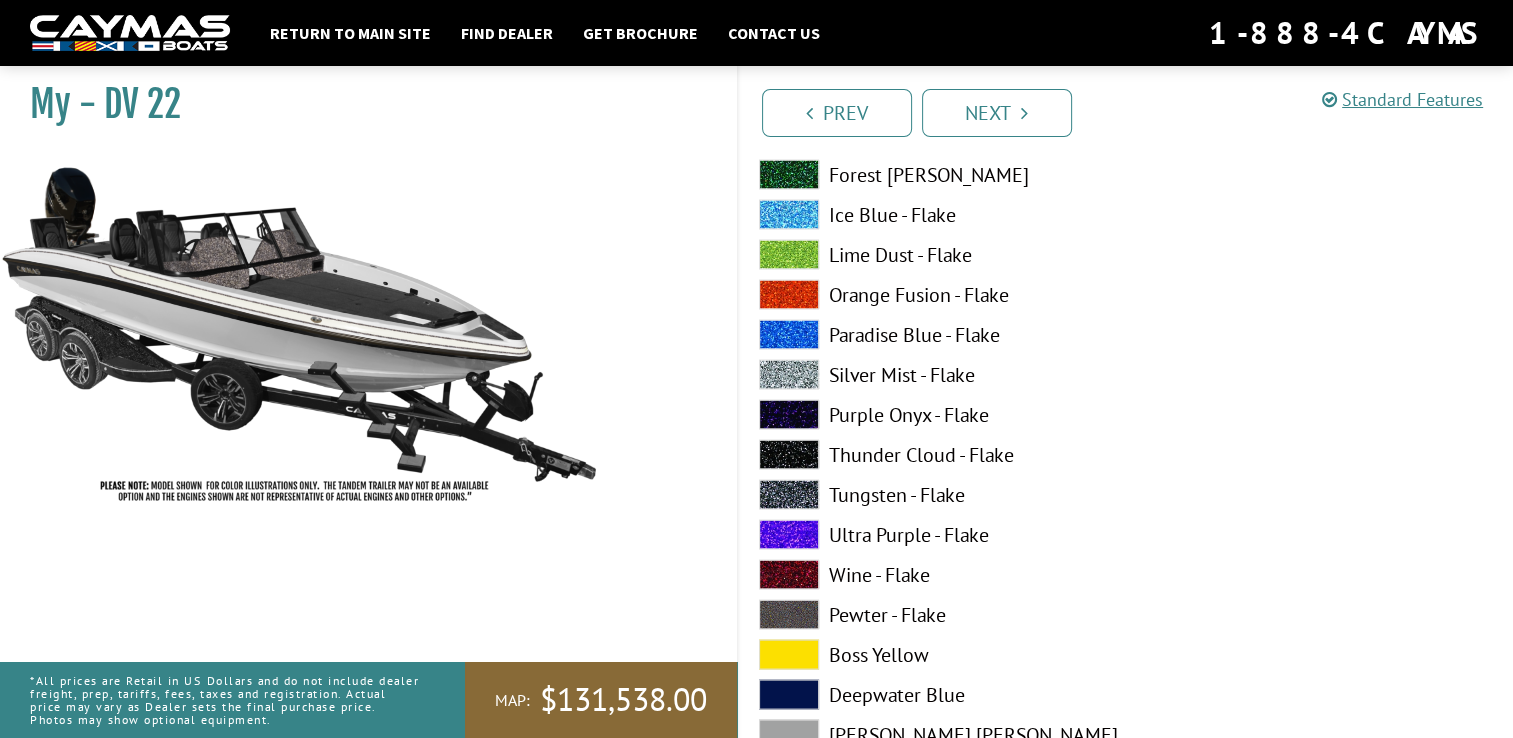 click at bounding box center (789, 735) 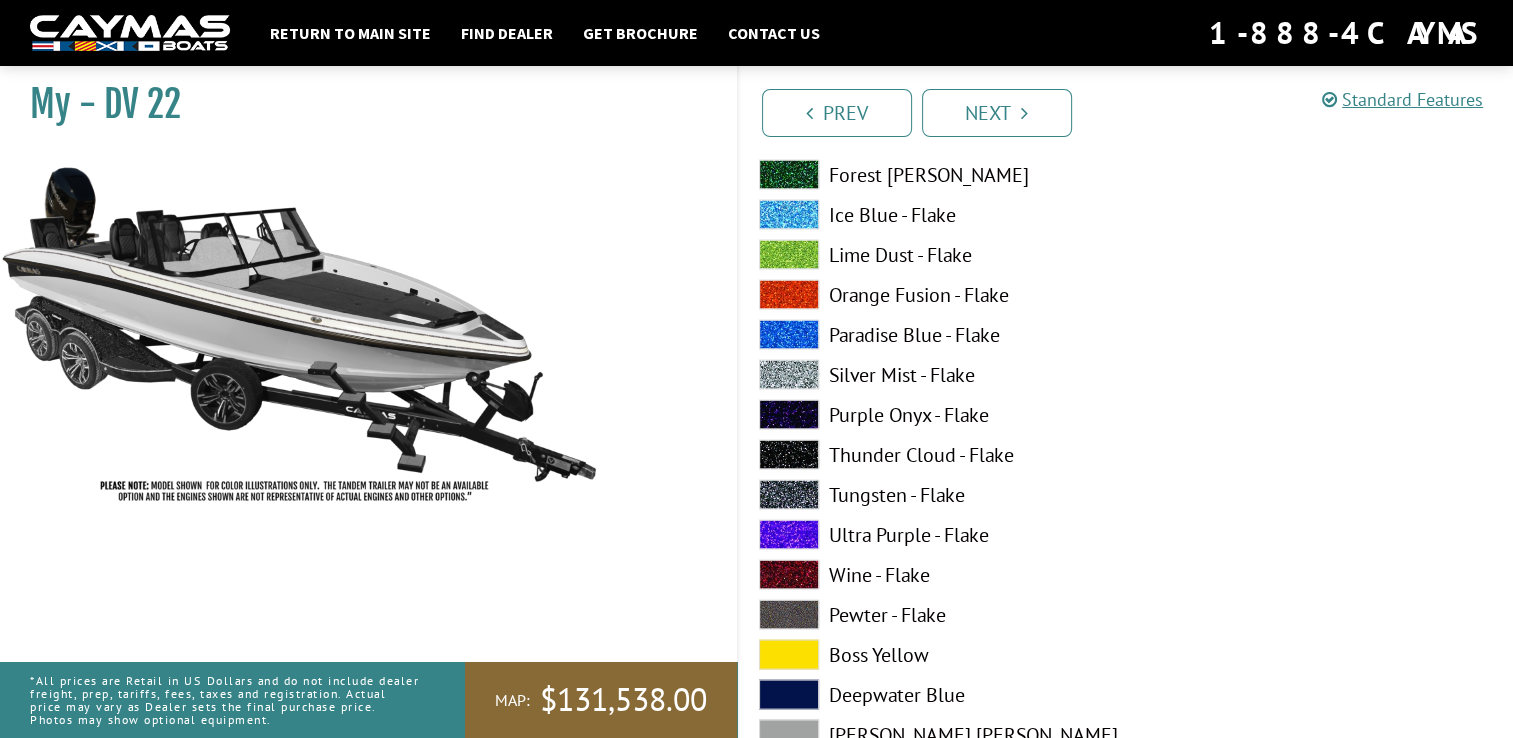 click at bounding box center [789, 455] 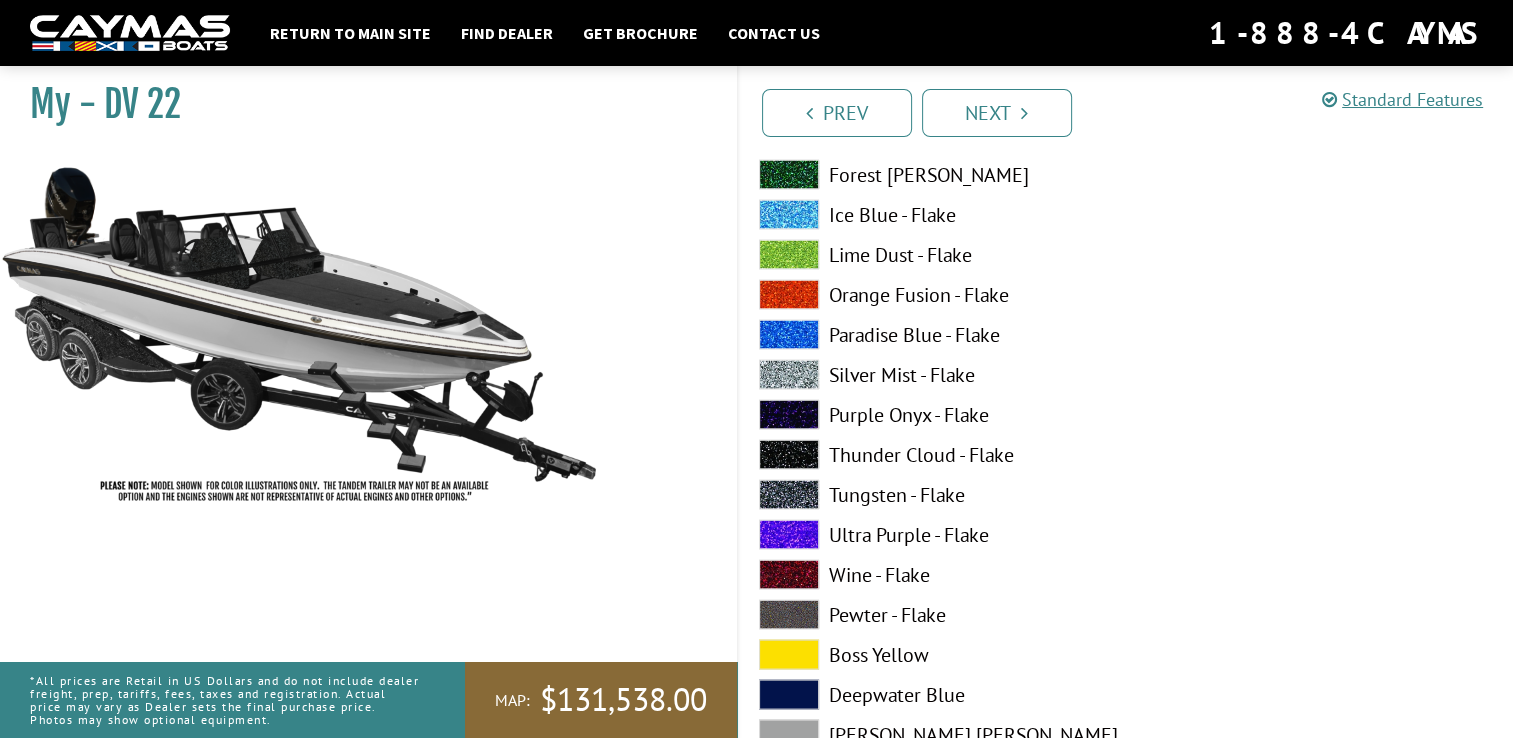 click at bounding box center (789, 495) 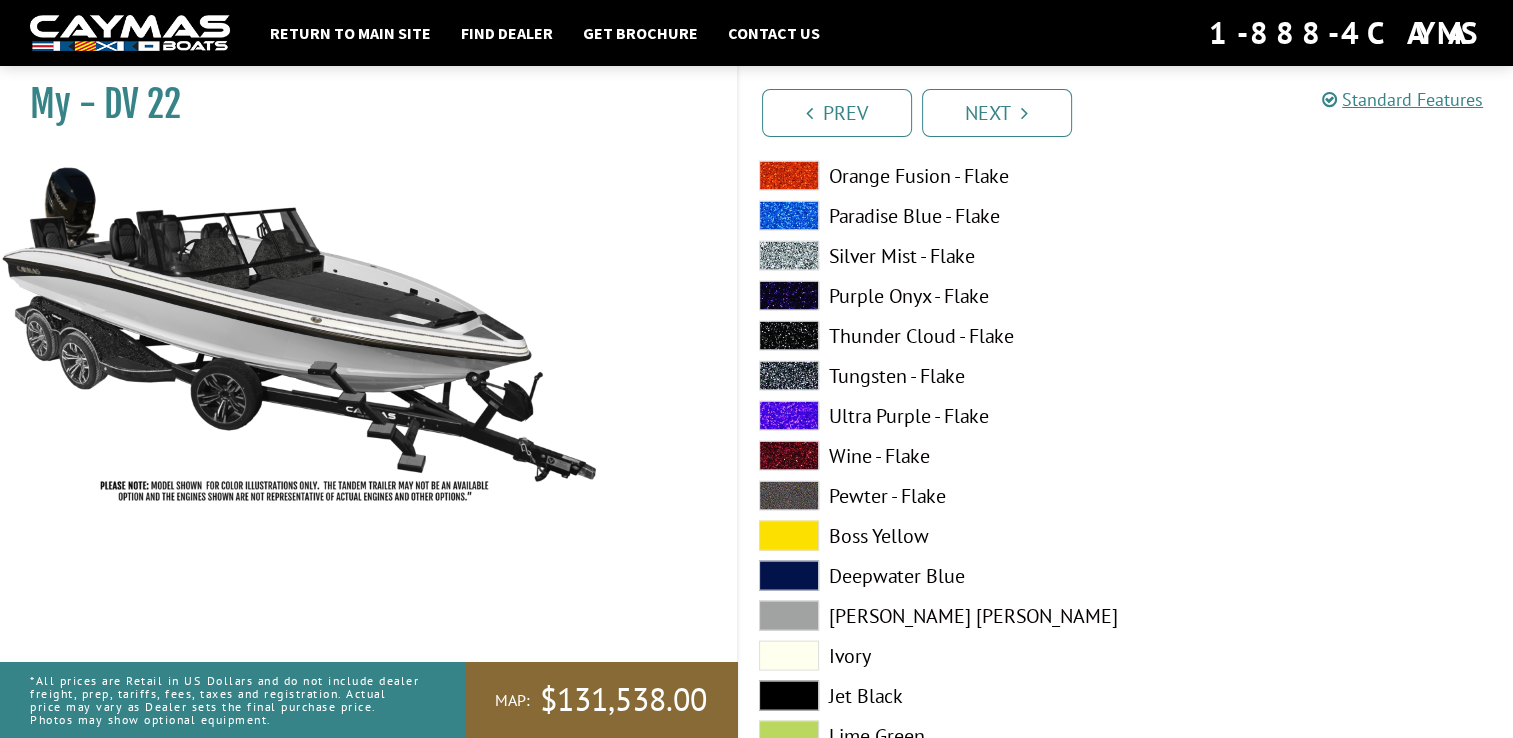 scroll, scrollTop: 3916, scrollLeft: 0, axis: vertical 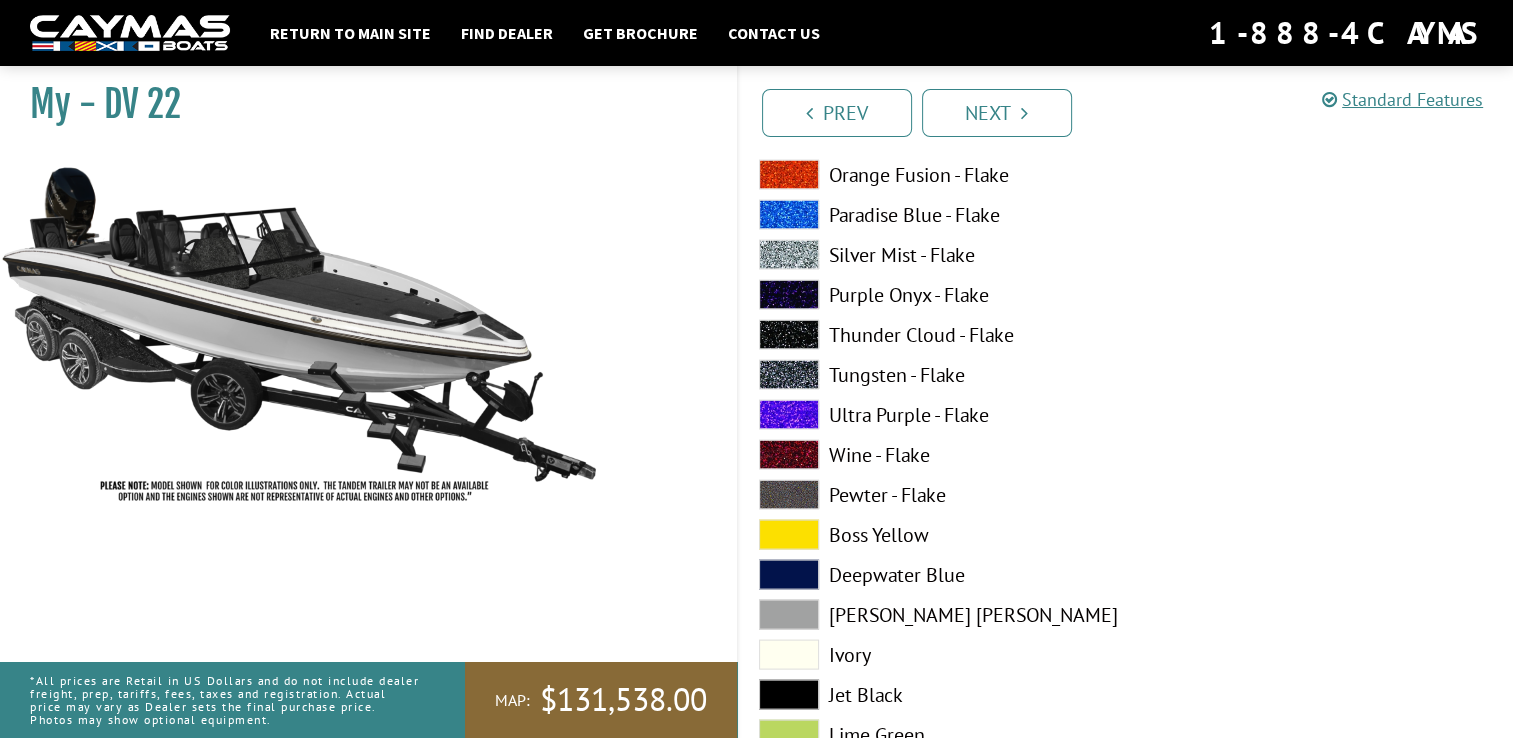 click at bounding box center [789, 695] 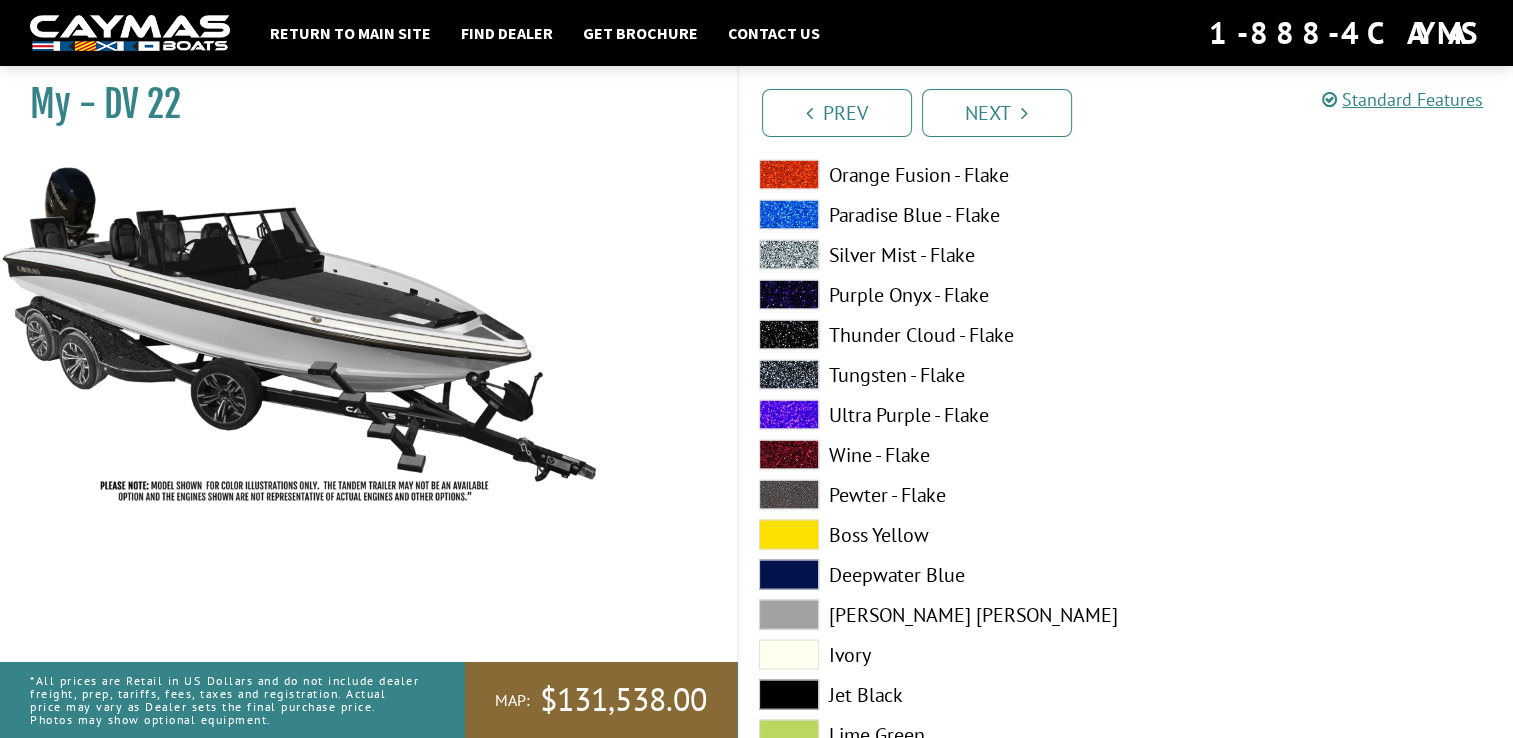 click at bounding box center (789, 655) 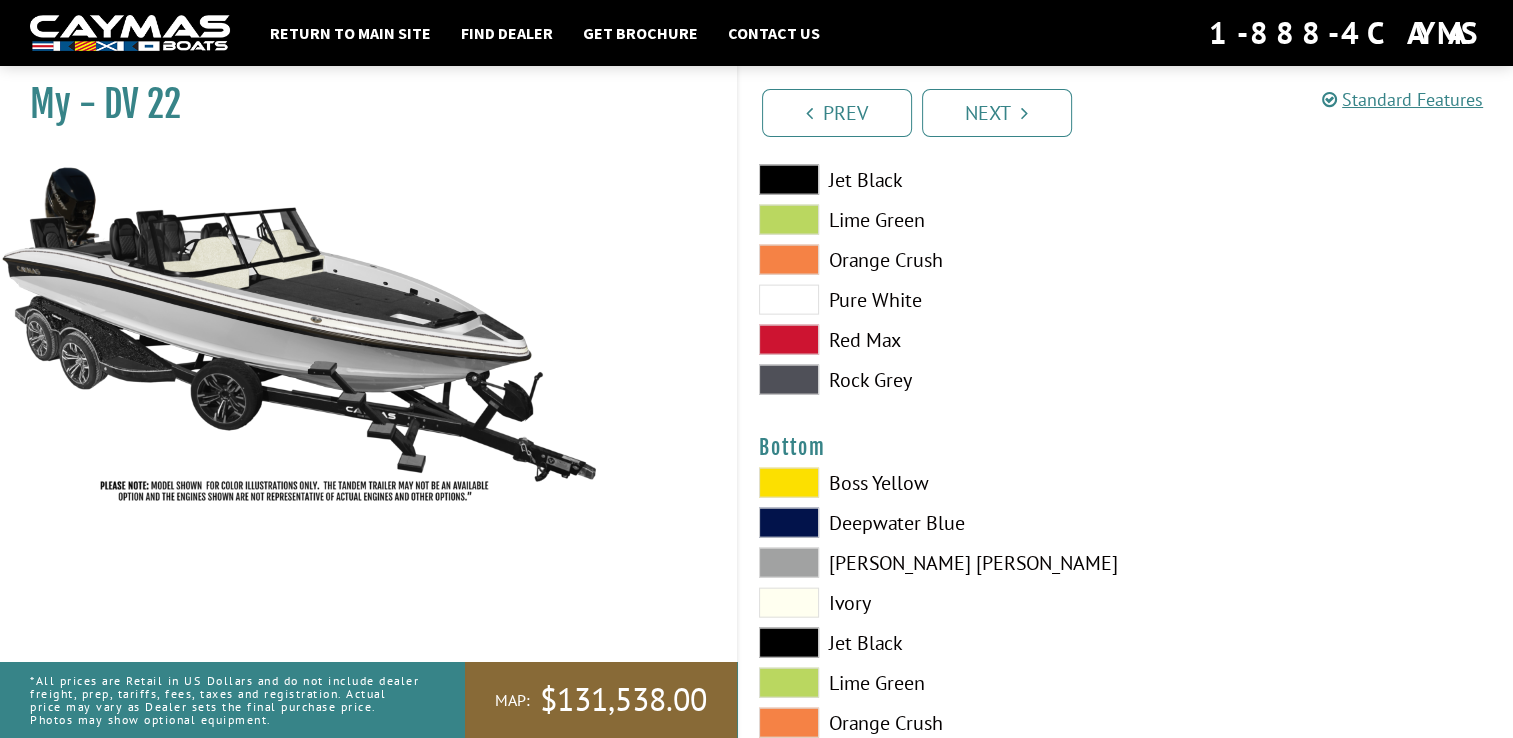 scroll, scrollTop: 4436, scrollLeft: 0, axis: vertical 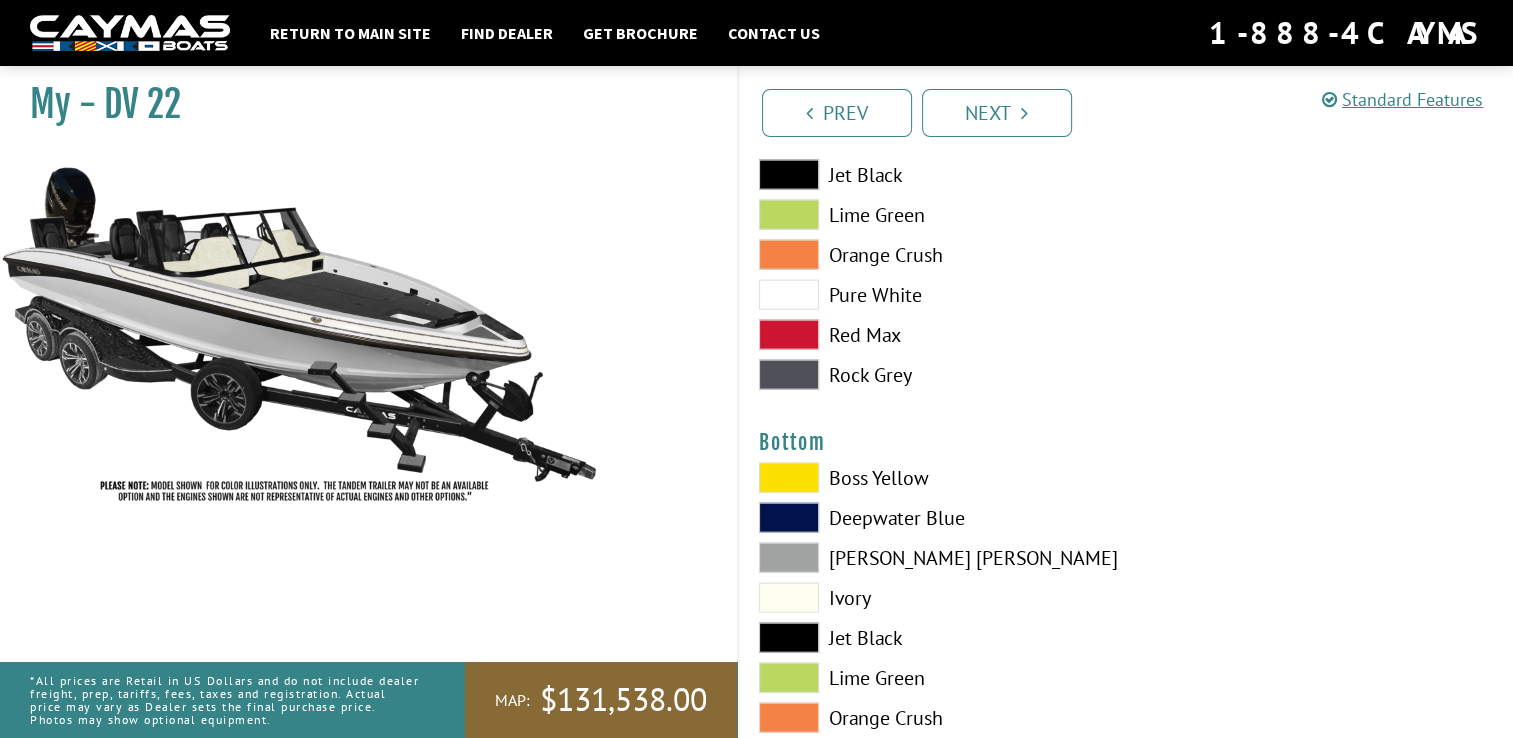 click at bounding box center (789, 598) 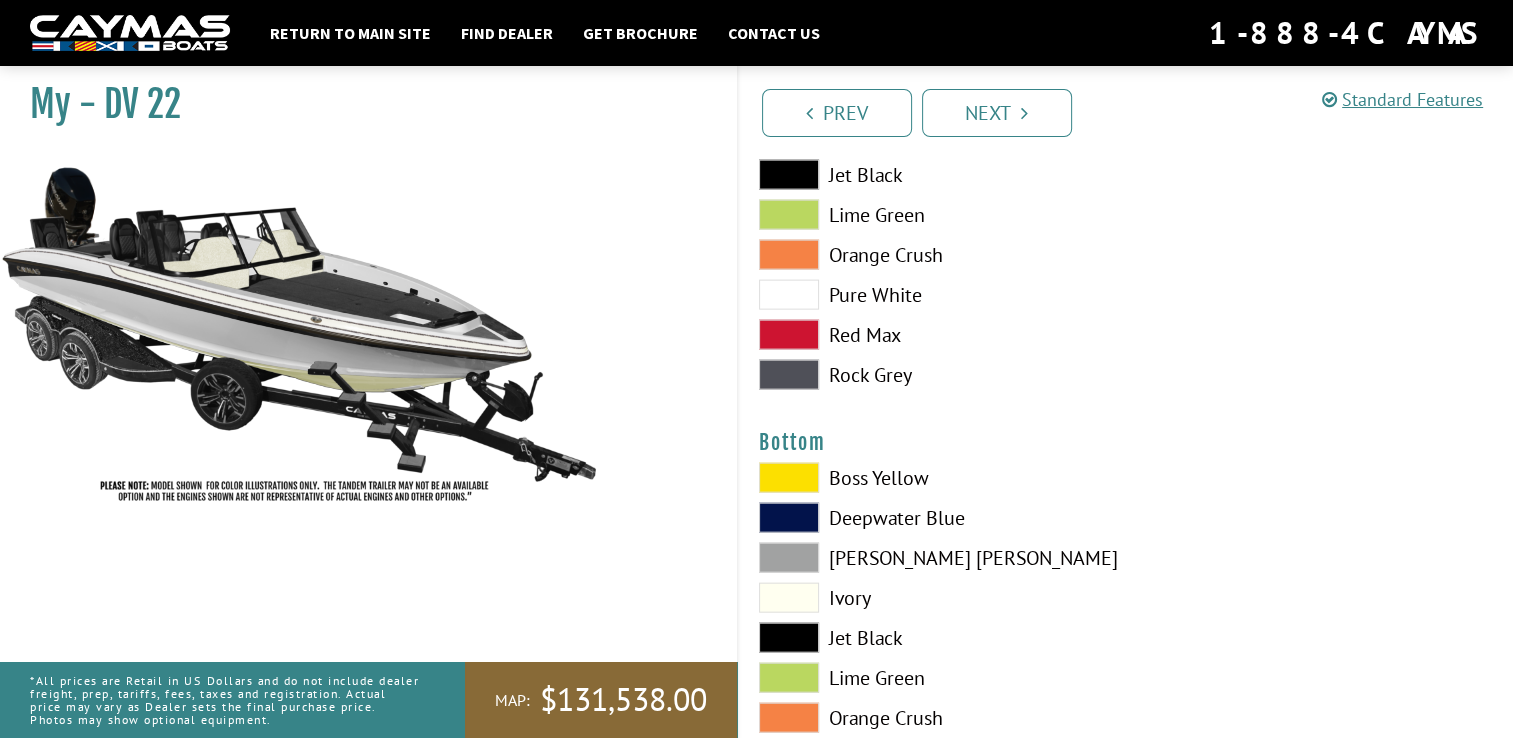 click at bounding box center [789, 638] 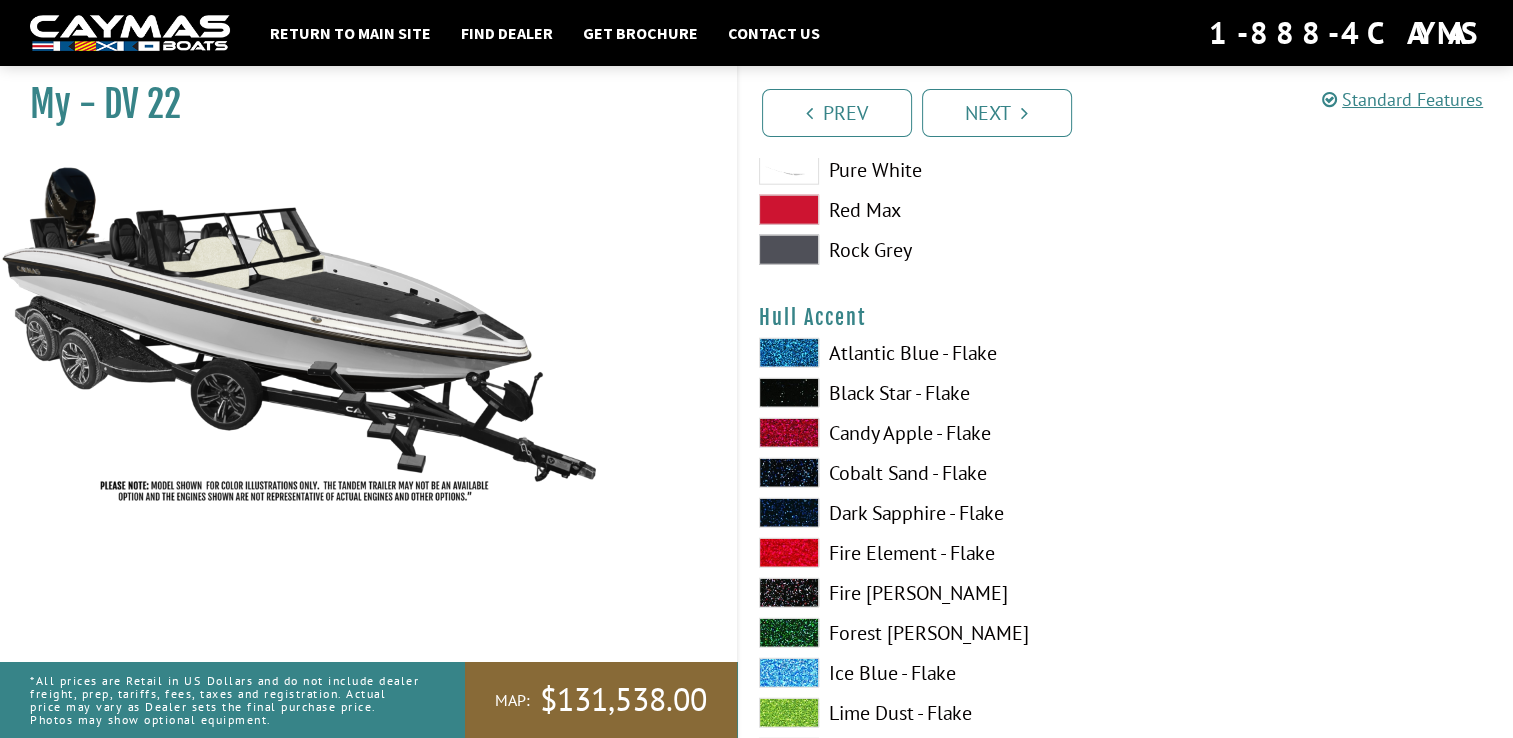 scroll, scrollTop: 5156, scrollLeft: 0, axis: vertical 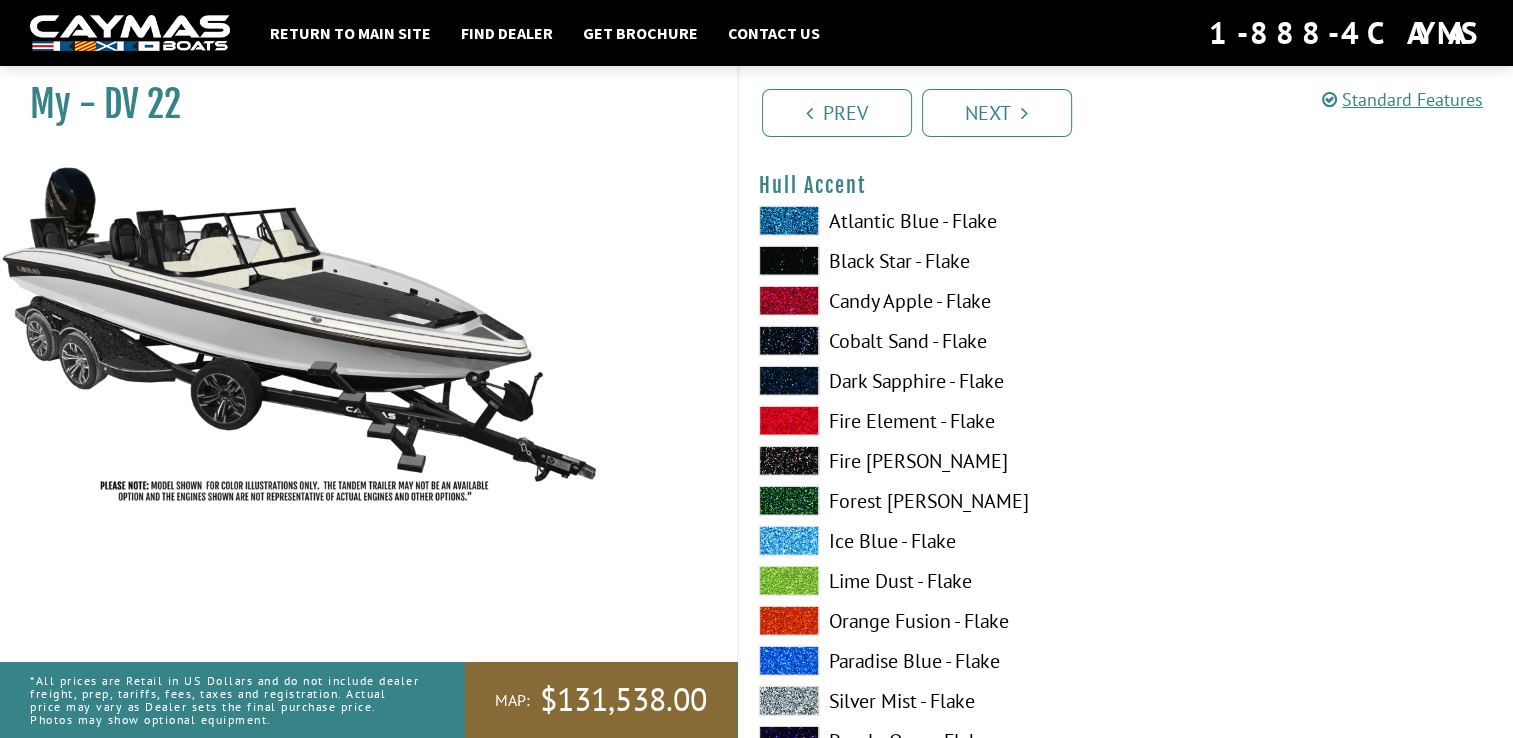 click at bounding box center [789, 621] 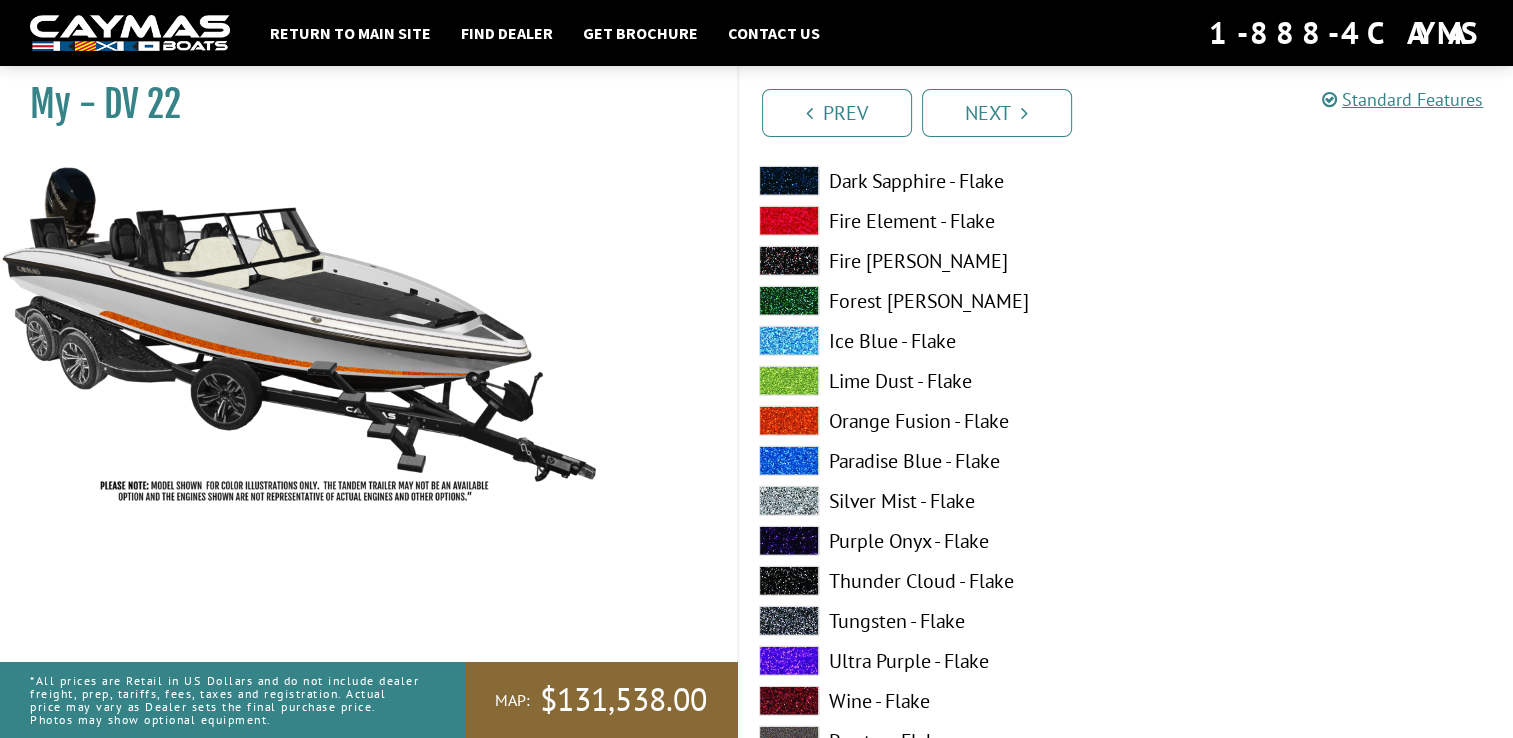 scroll, scrollTop: 5396, scrollLeft: 0, axis: vertical 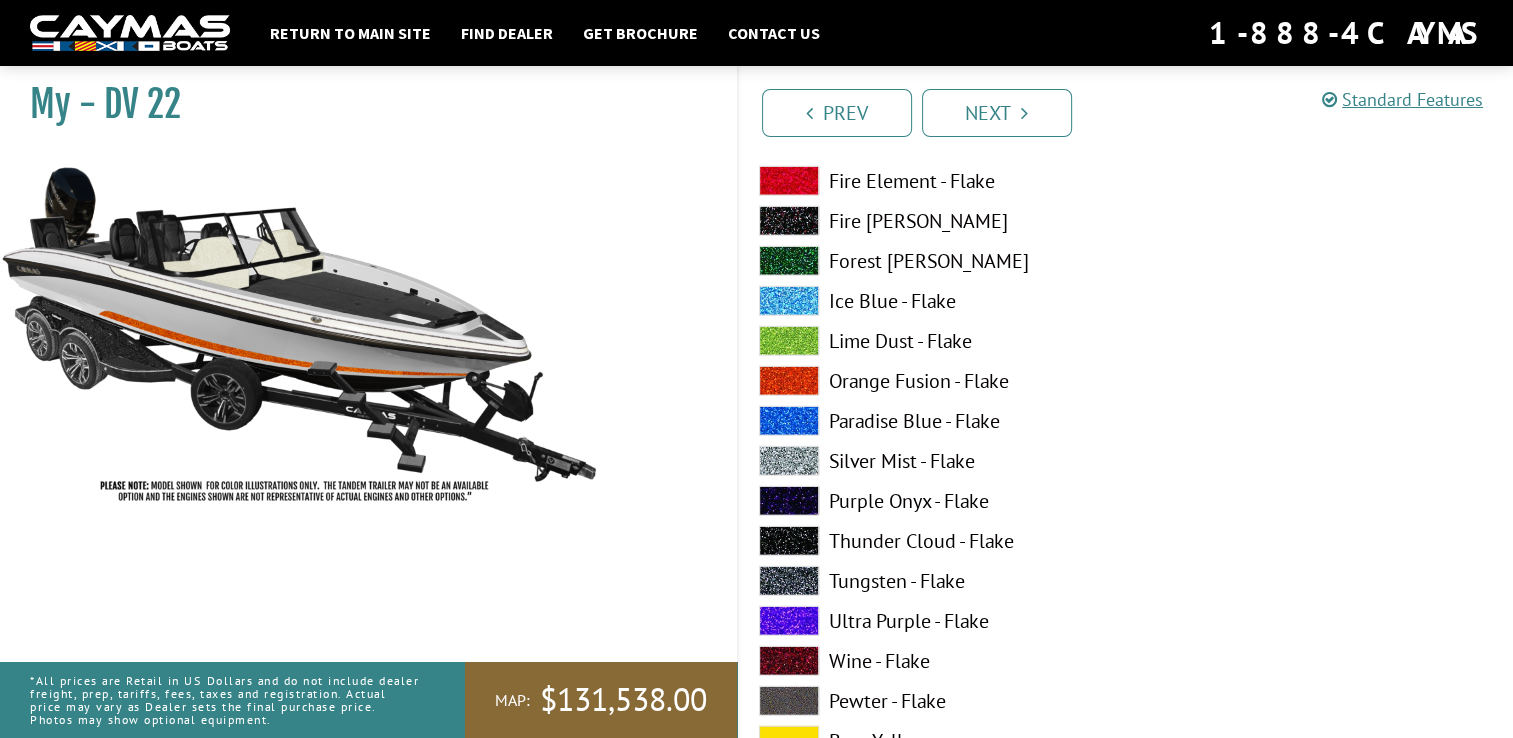 click at bounding box center [789, 701] 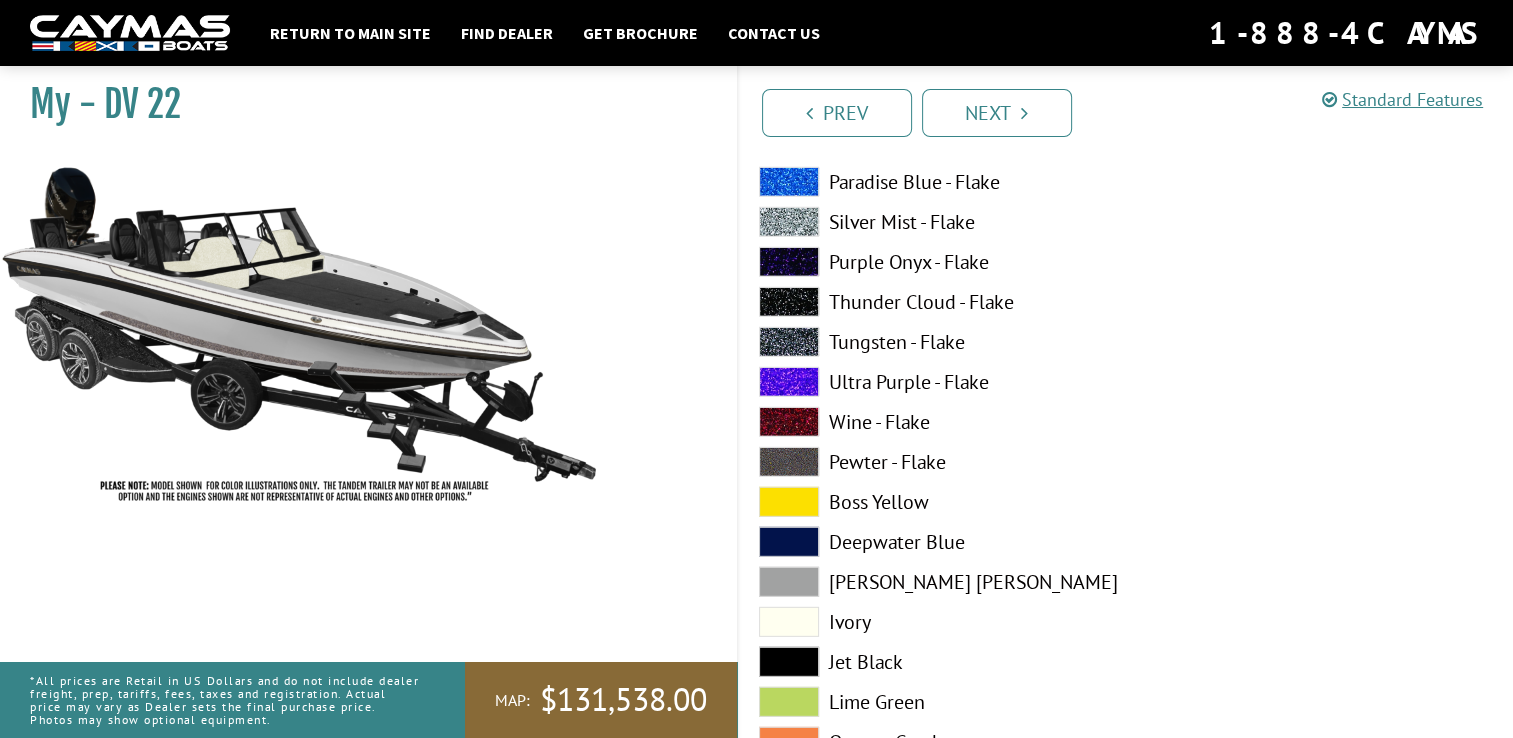 scroll, scrollTop: 5636, scrollLeft: 0, axis: vertical 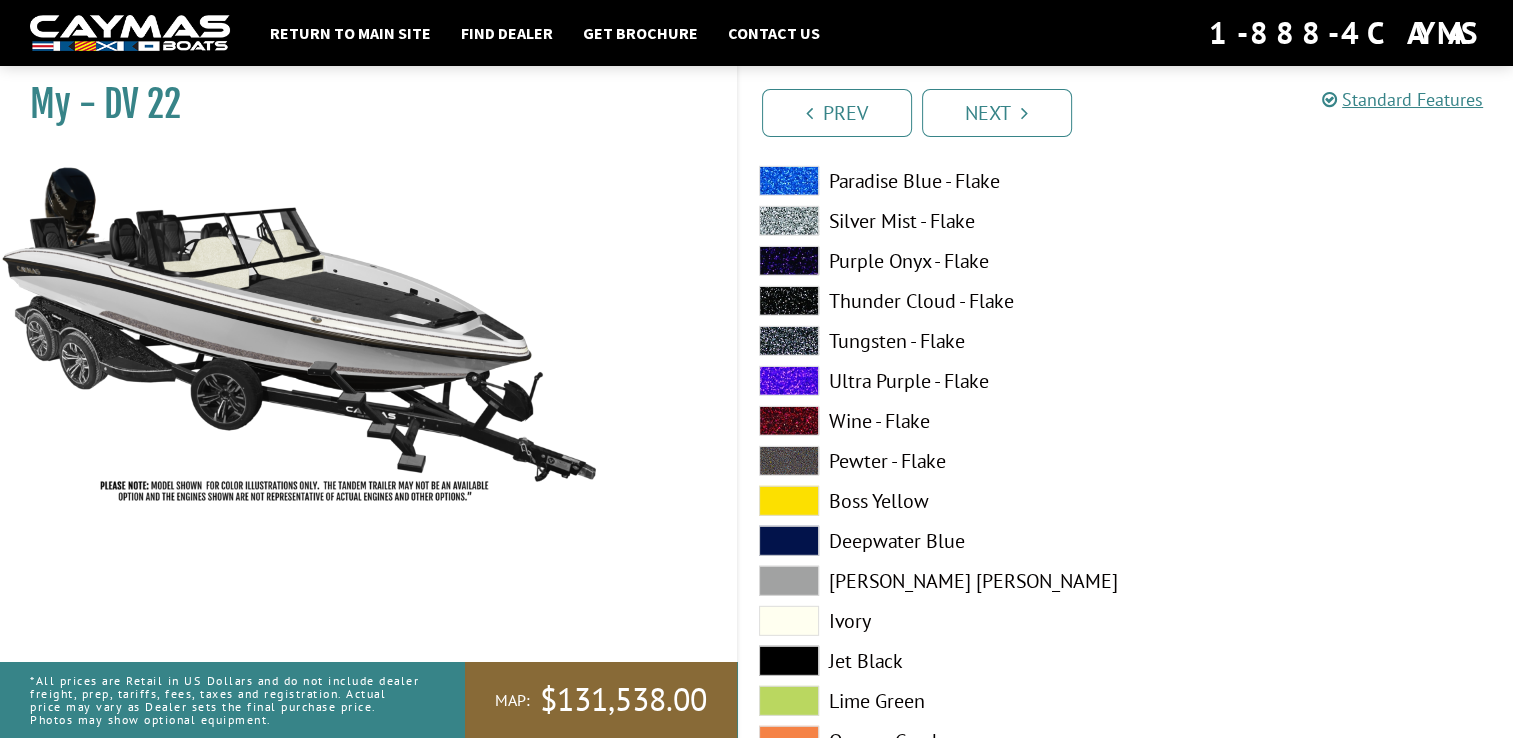 click at bounding box center (789, 621) 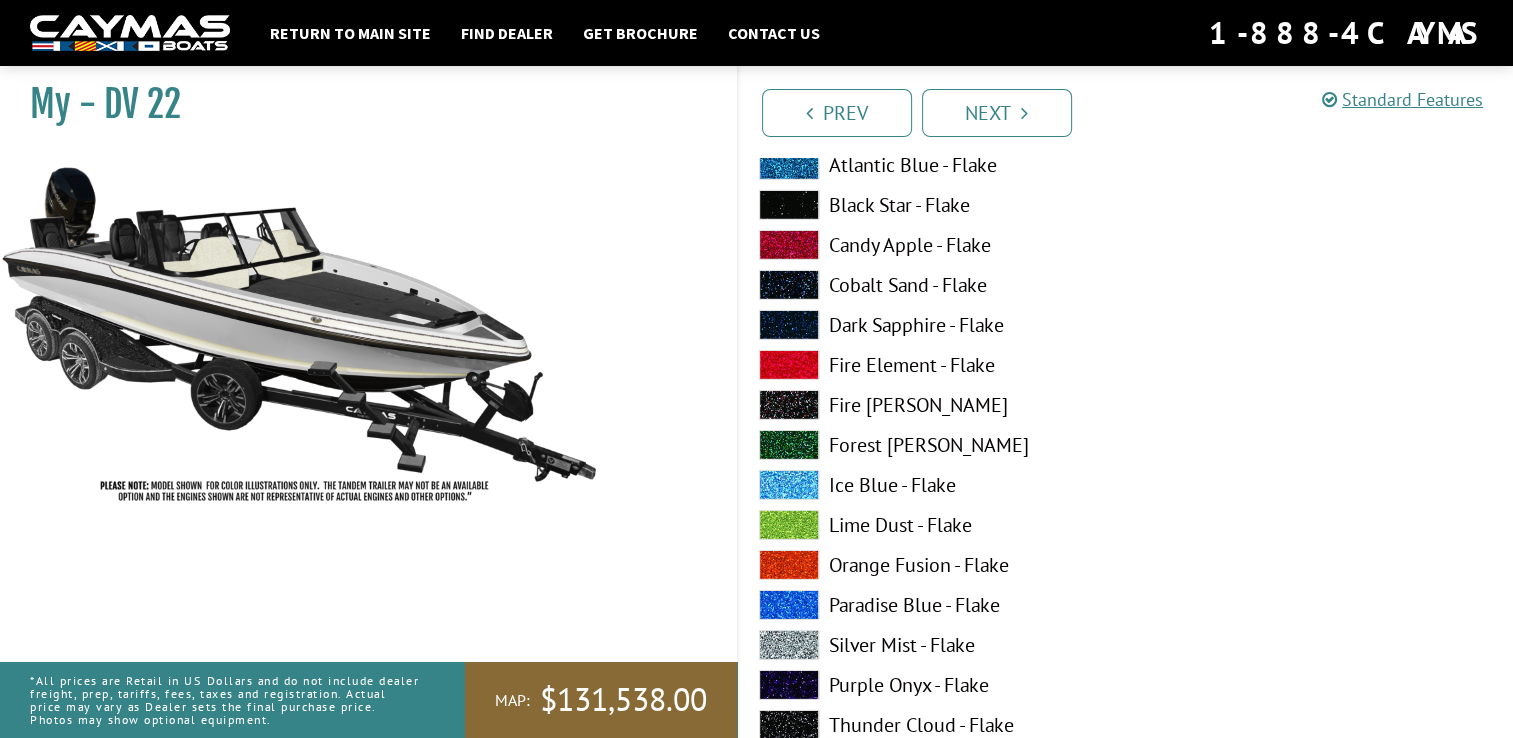 scroll, scrollTop: 6436, scrollLeft: 0, axis: vertical 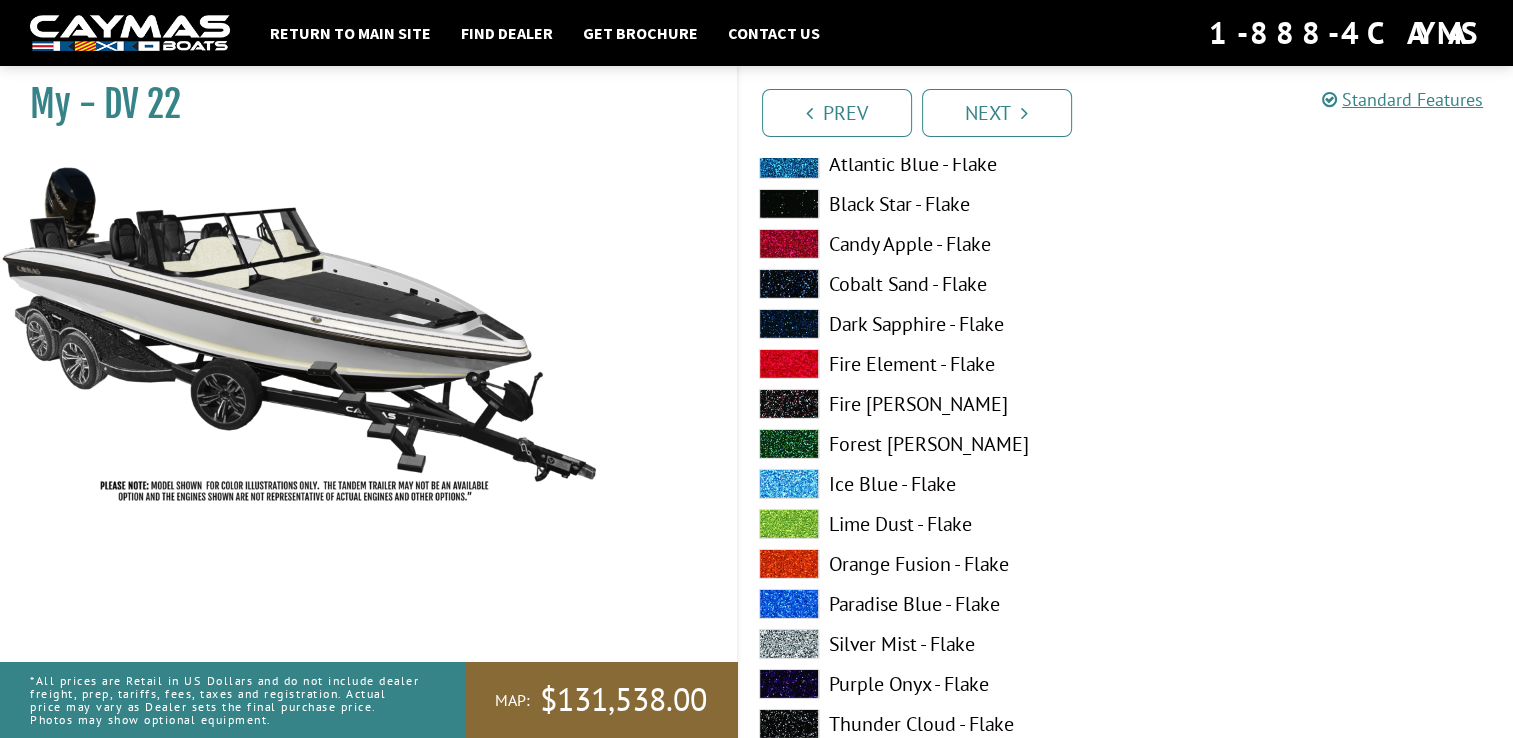 click at bounding box center (789, 644) 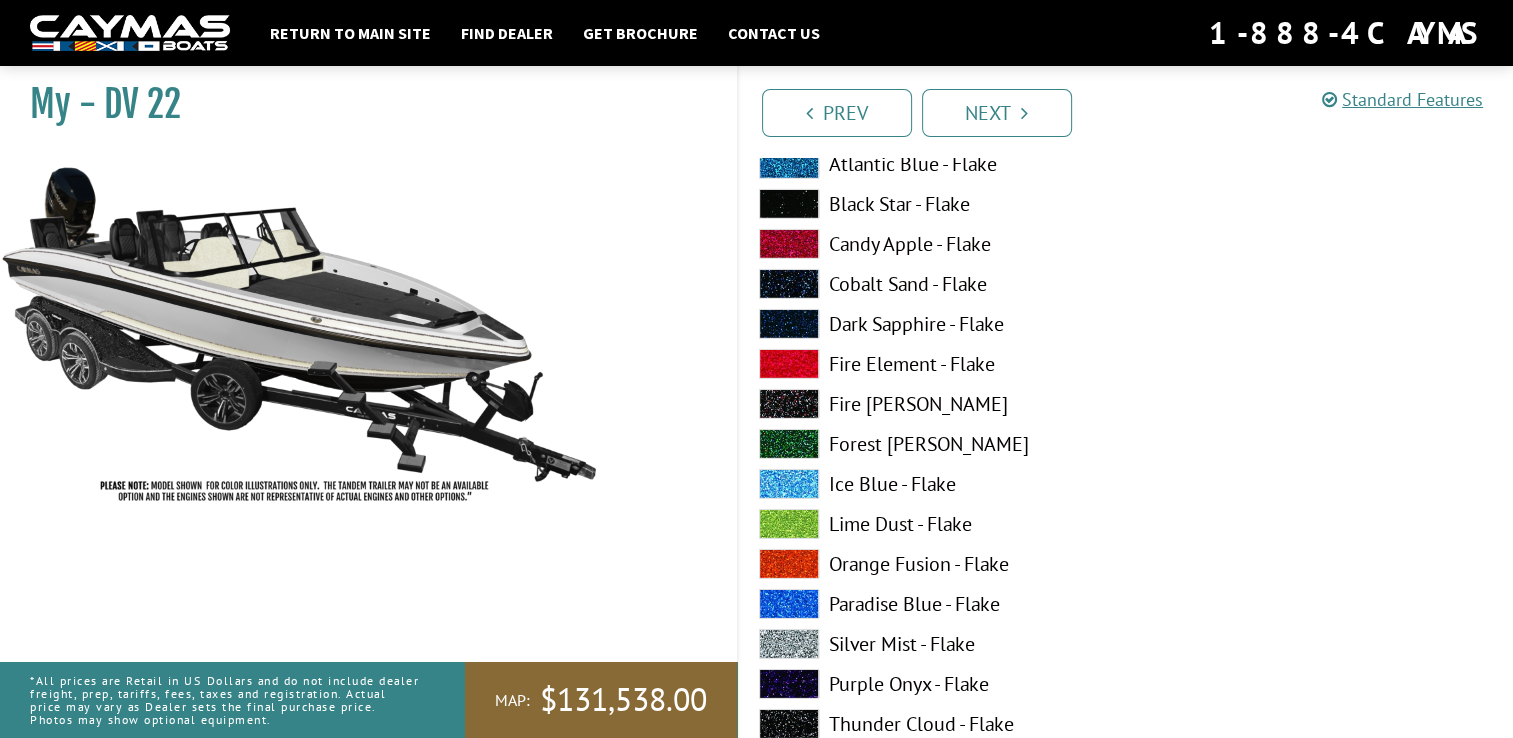 click at bounding box center [789, 644] 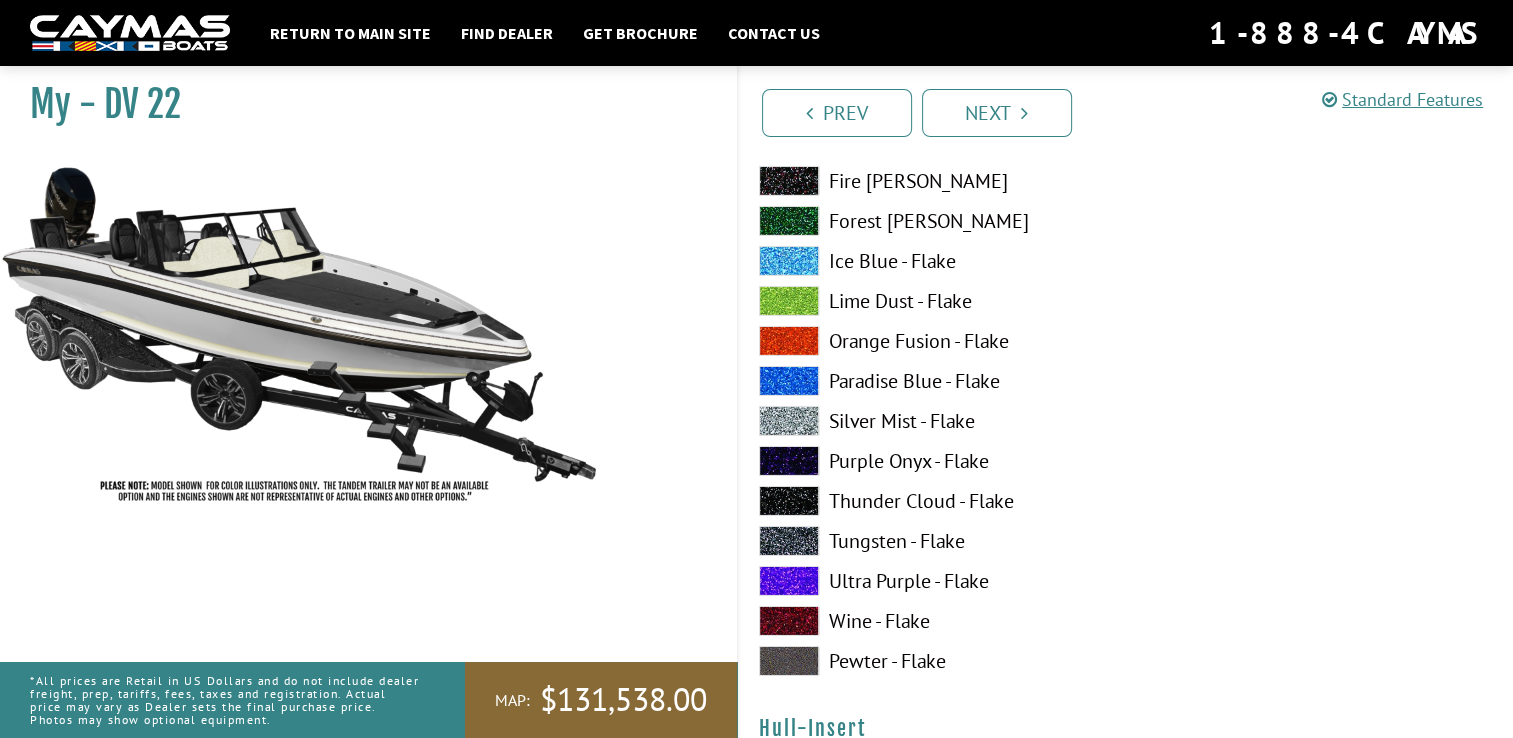 scroll, scrollTop: 6676, scrollLeft: 0, axis: vertical 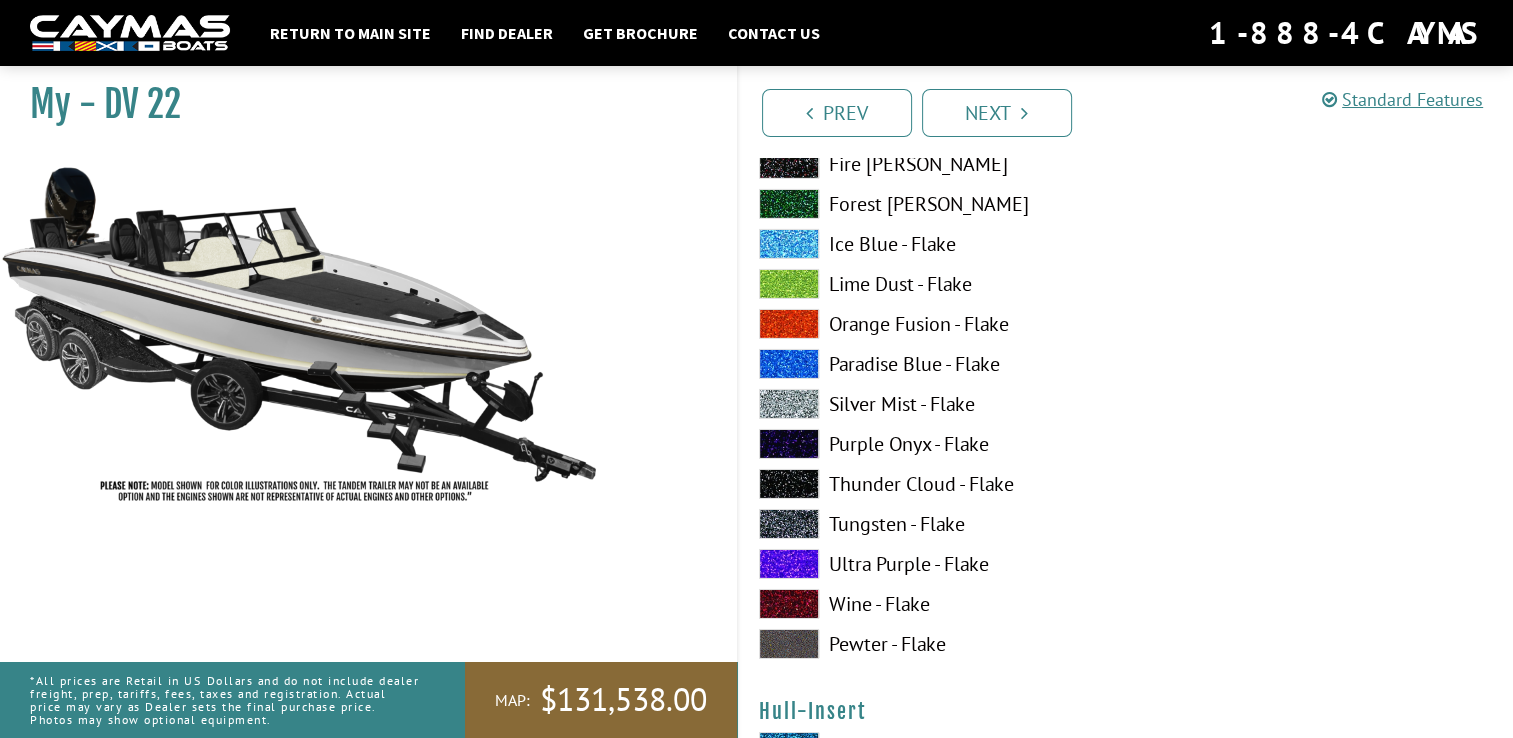 click at bounding box center (789, 644) 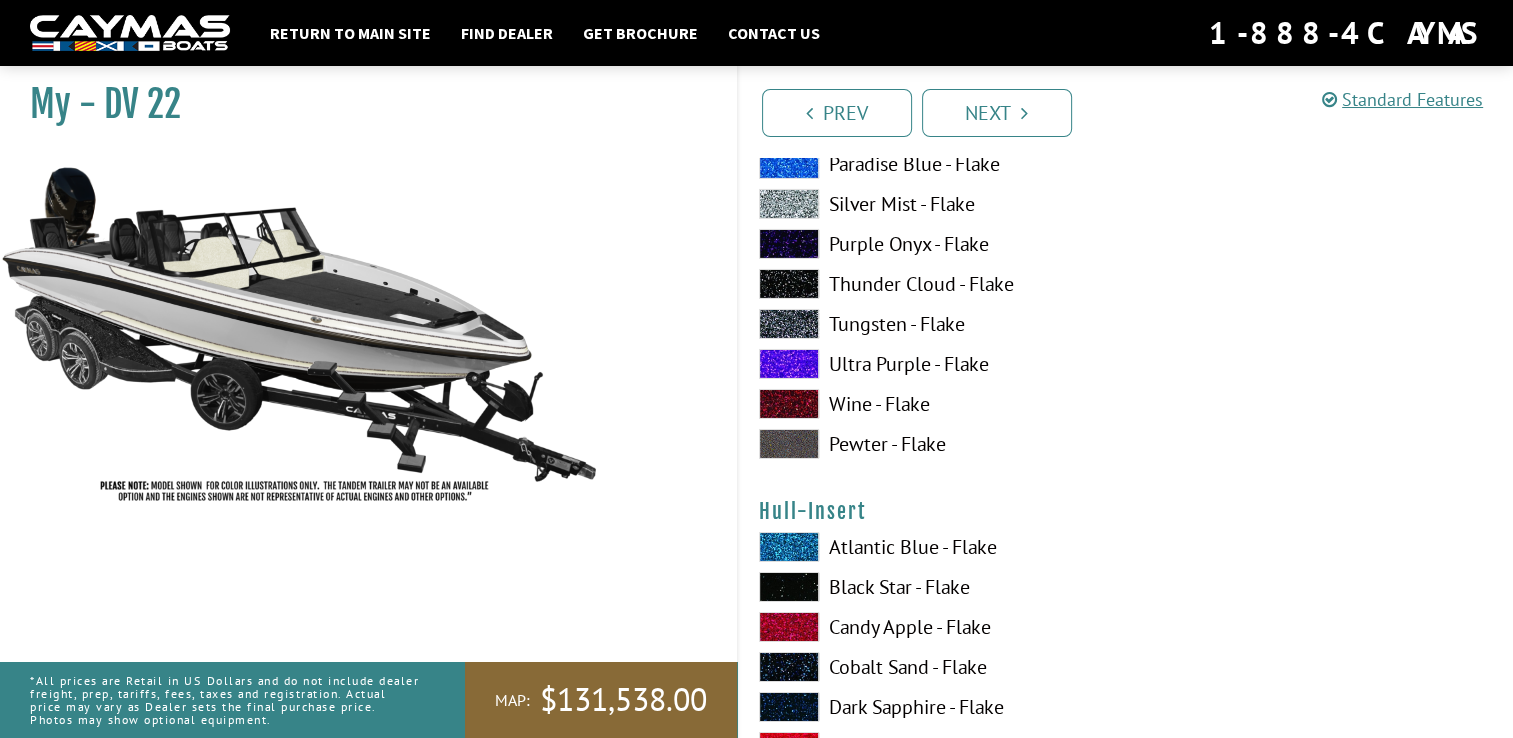 scroll, scrollTop: 6916, scrollLeft: 0, axis: vertical 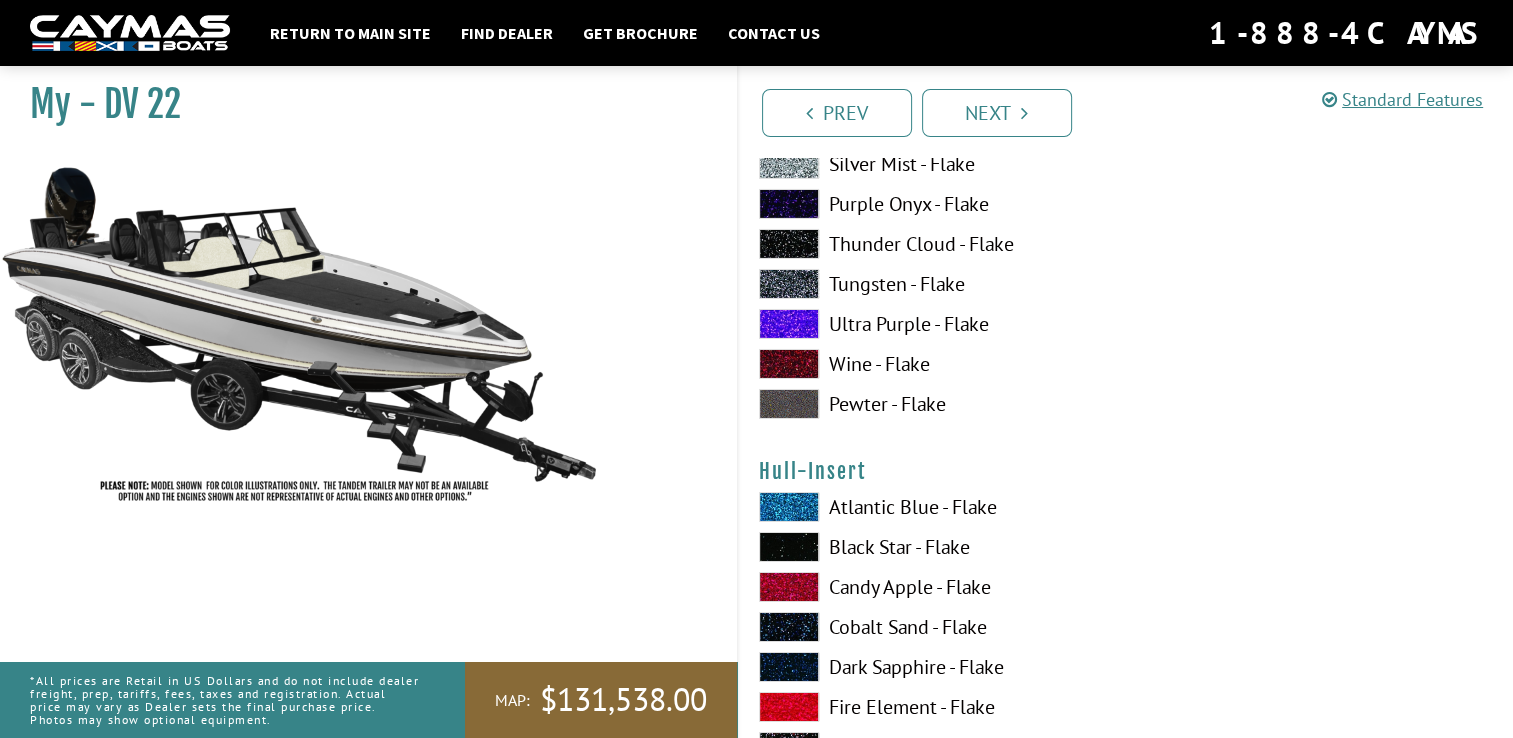 click at bounding box center (789, 627) 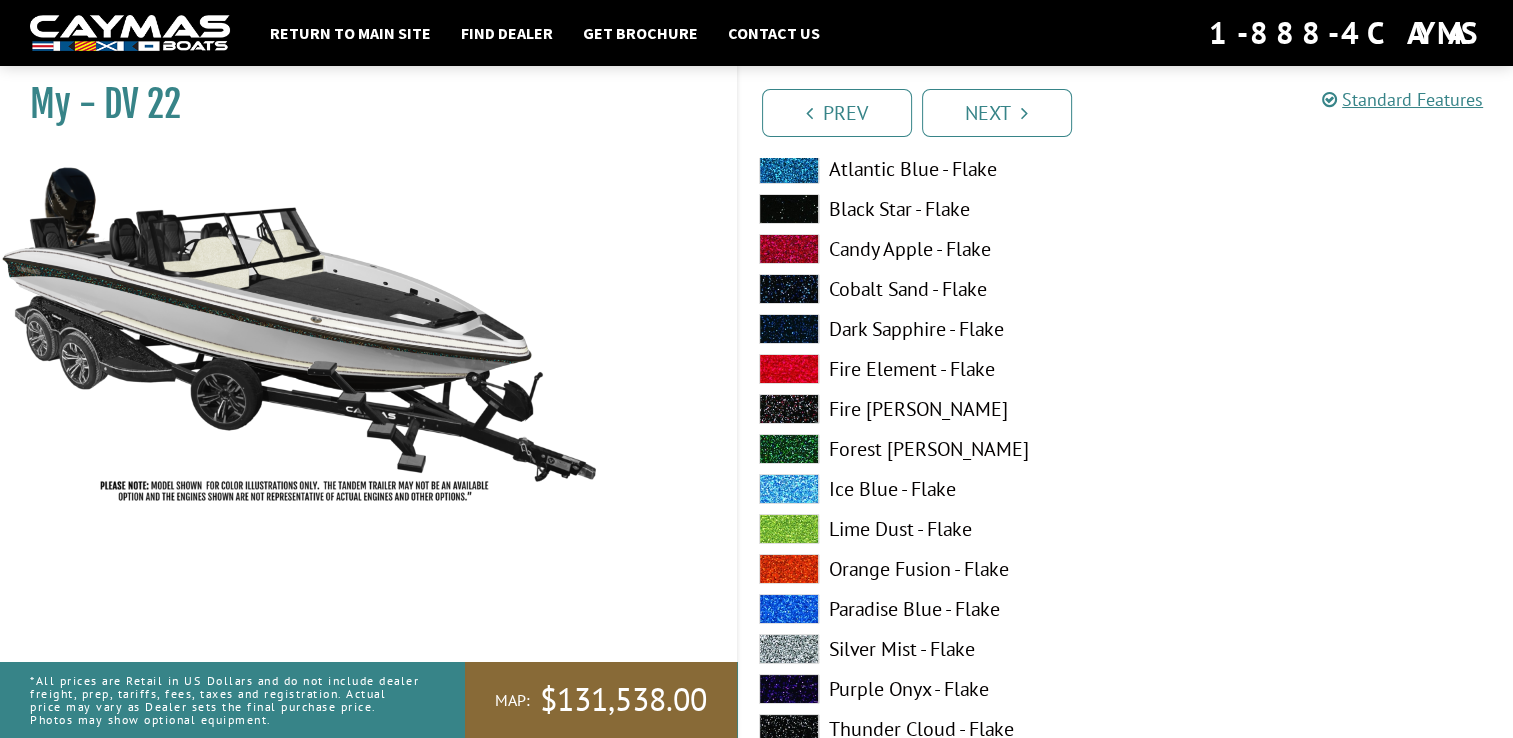 scroll, scrollTop: 7276, scrollLeft: 0, axis: vertical 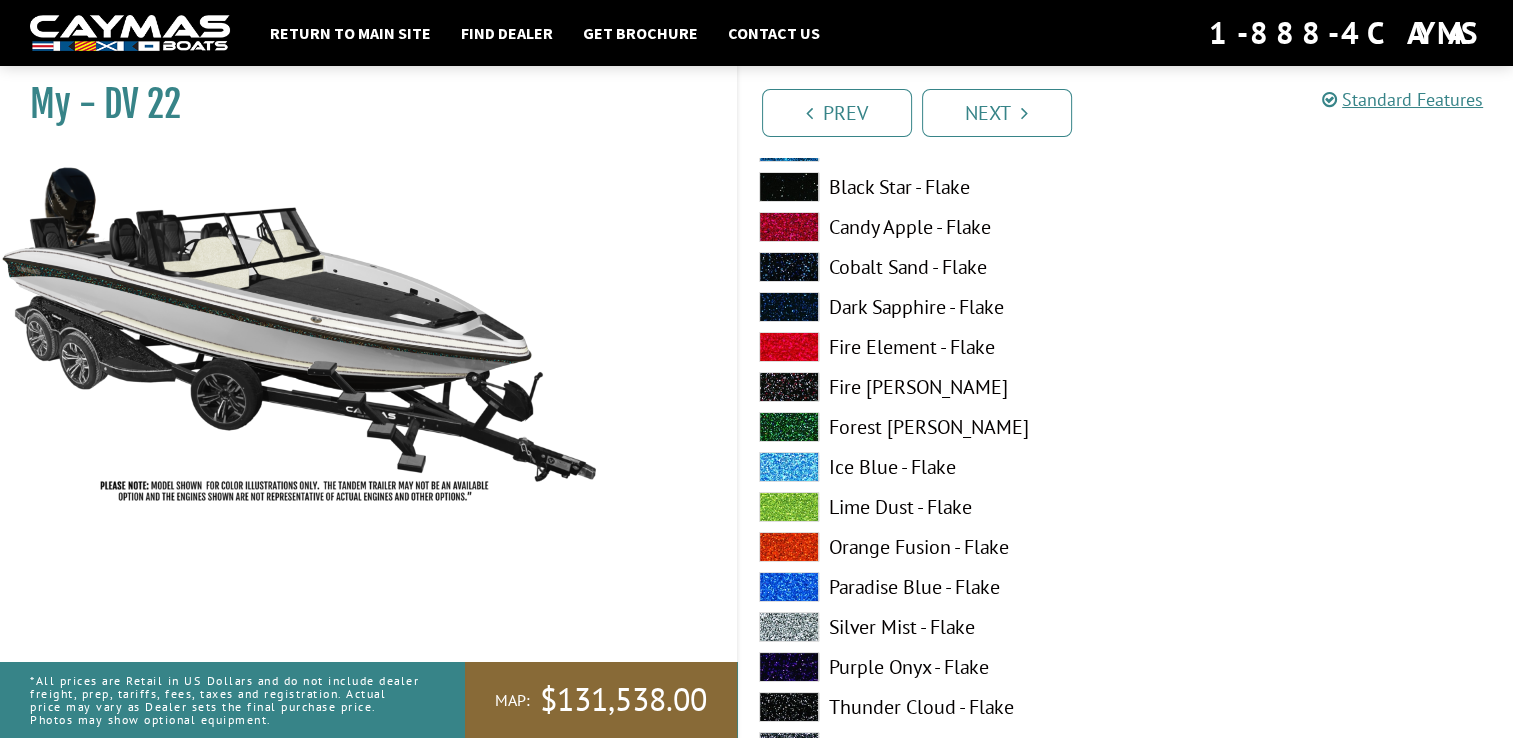 click at bounding box center [789, 627] 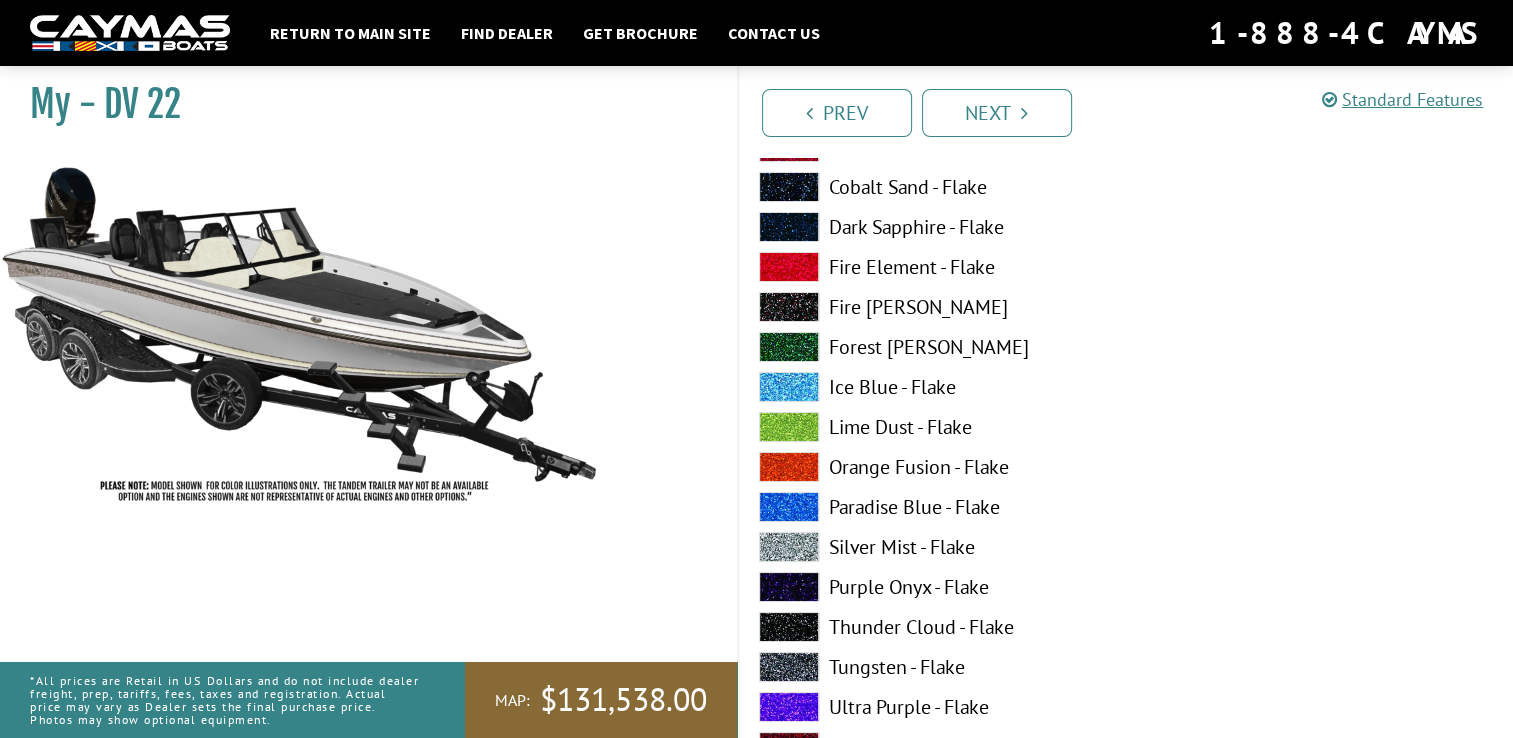 scroll, scrollTop: 7396, scrollLeft: 0, axis: vertical 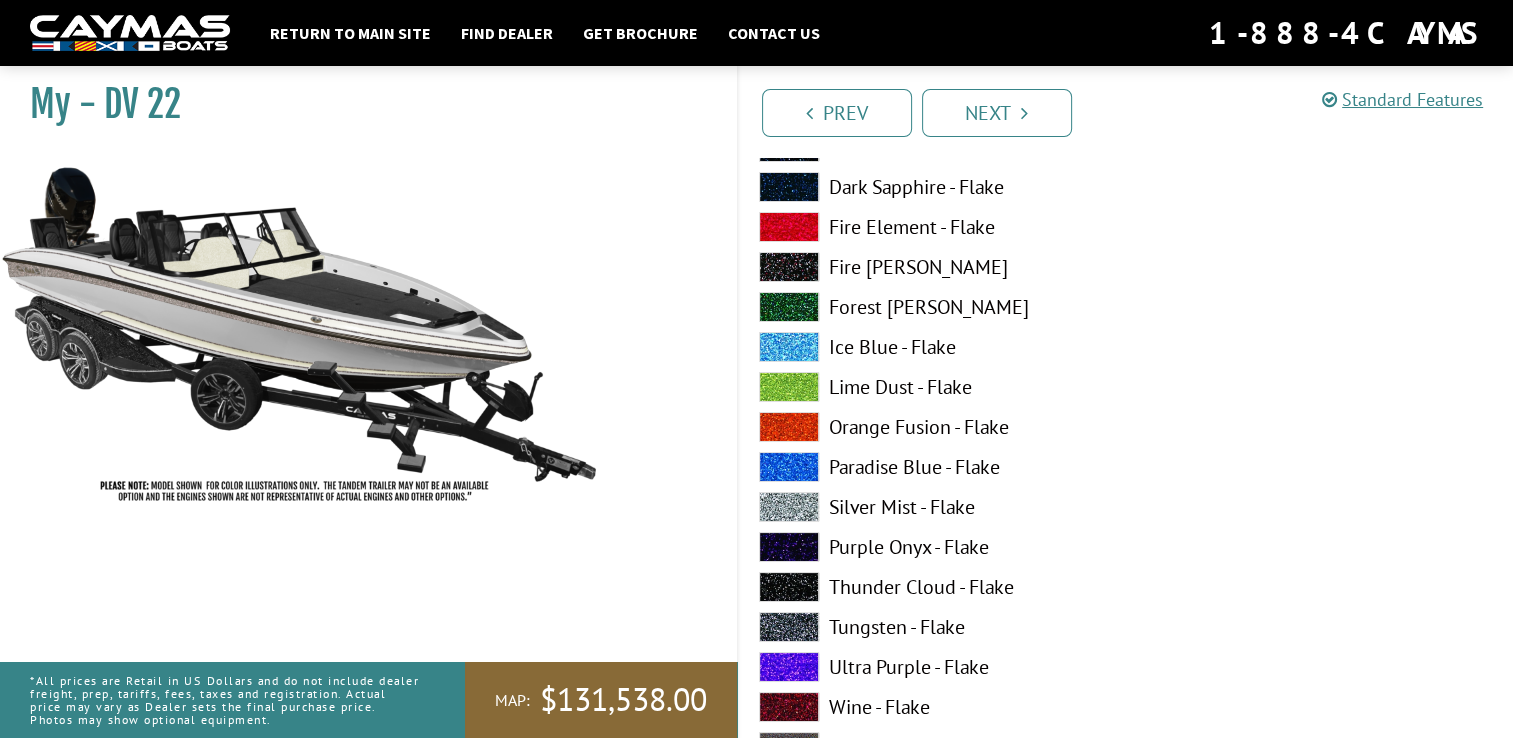 click at bounding box center (789, 627) 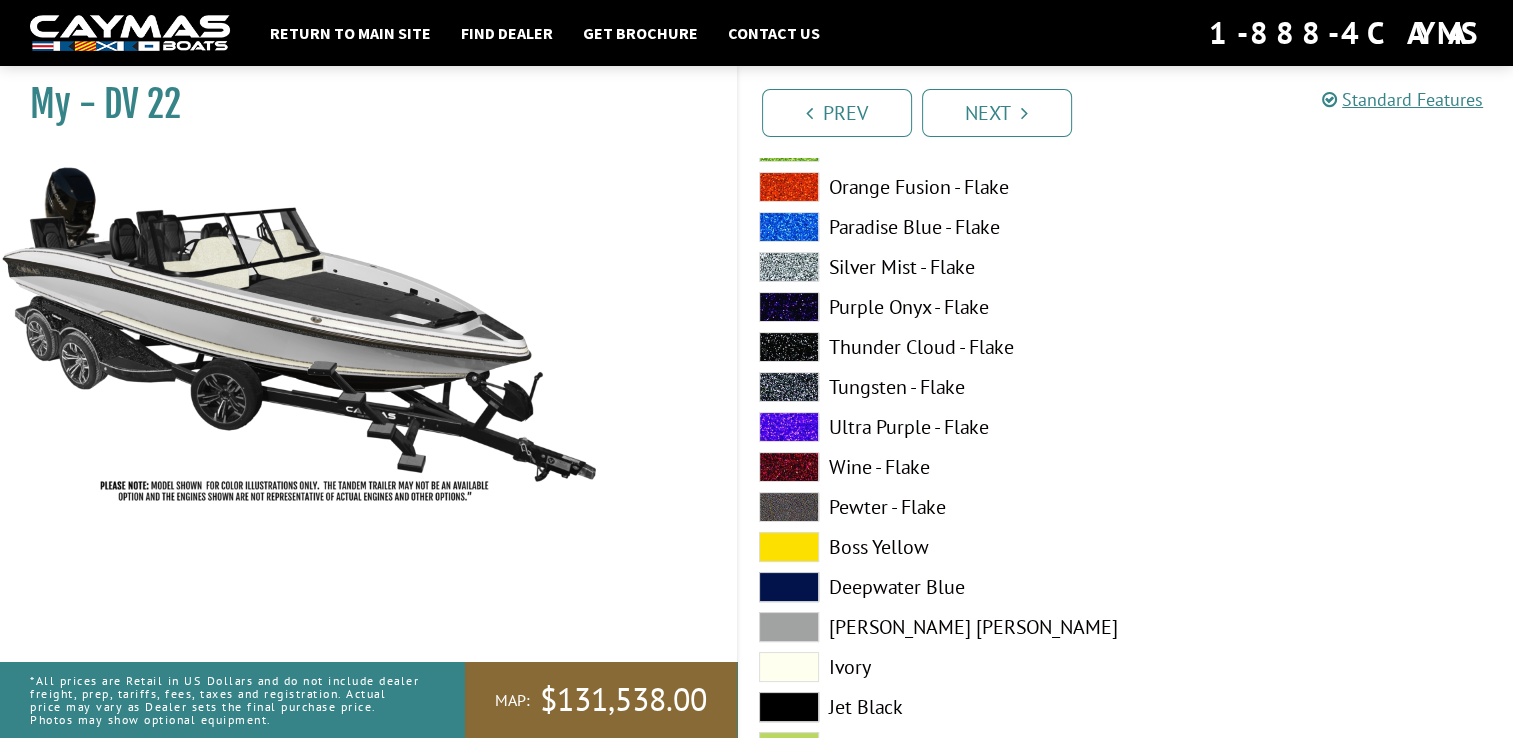 scroll, scrollTop: 7676, scrollLeft: 0, axis: vertical 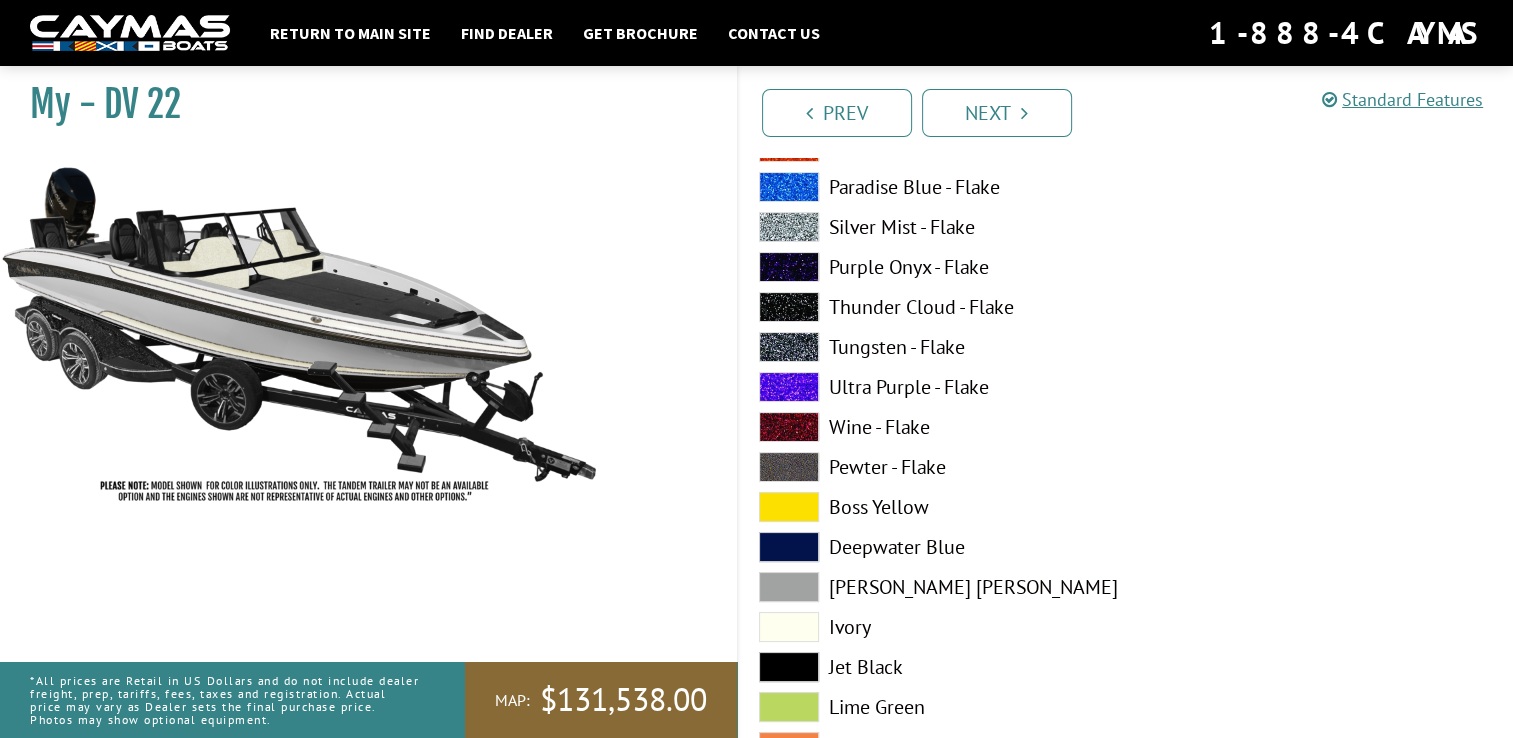 click at bounding box center [789, 627] 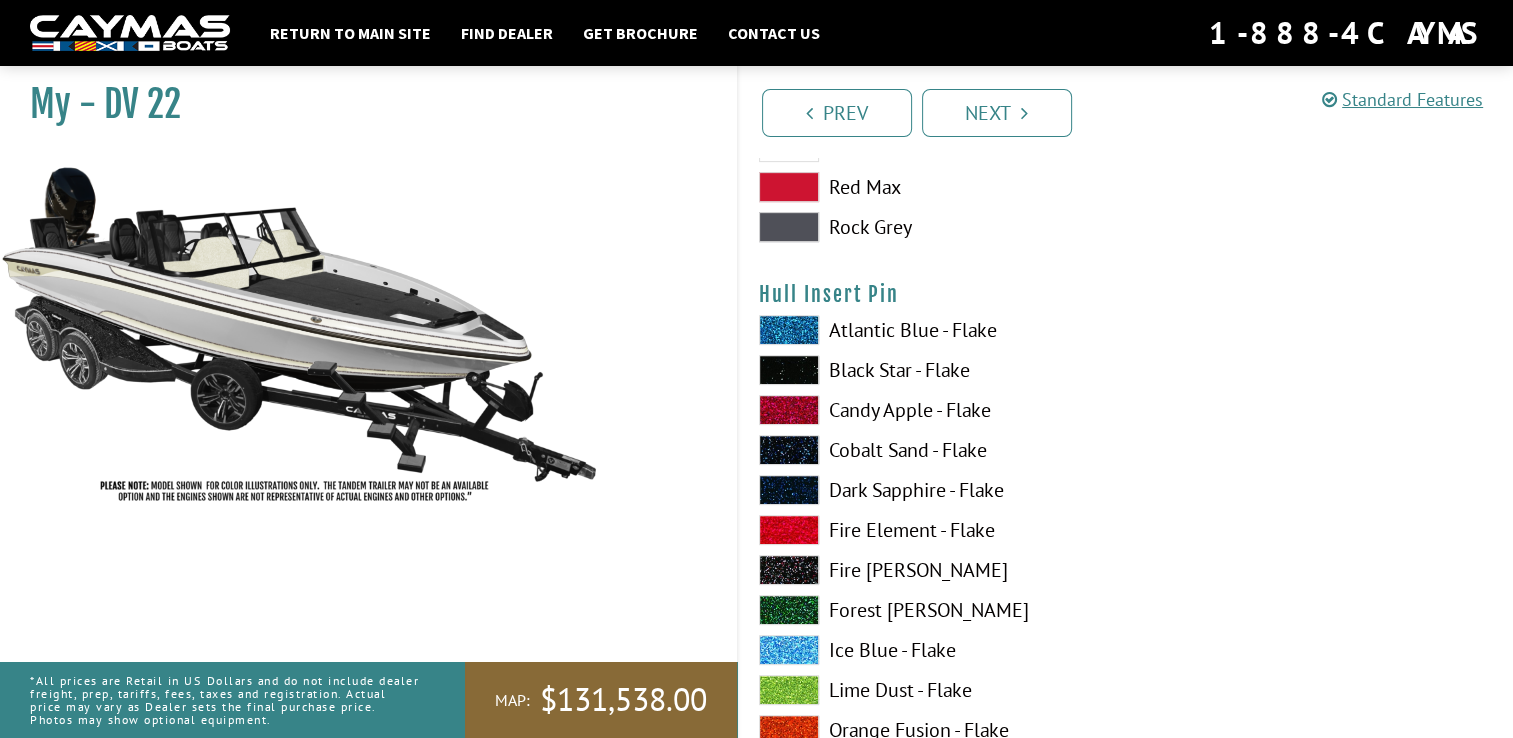 scroll, scrollTop: 8356, scrollLeft: 0, axis: vertical 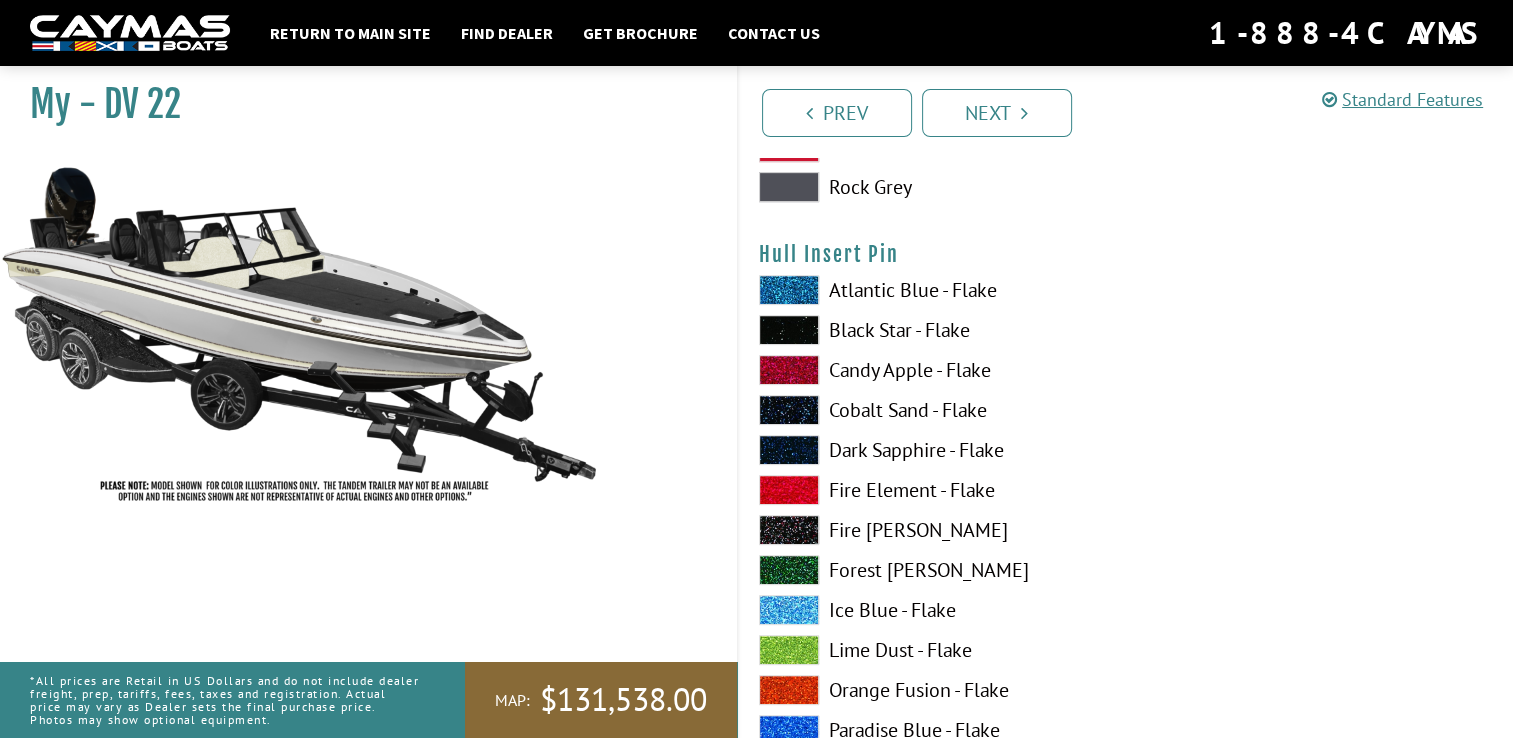 click at bounding box center (789, 610) 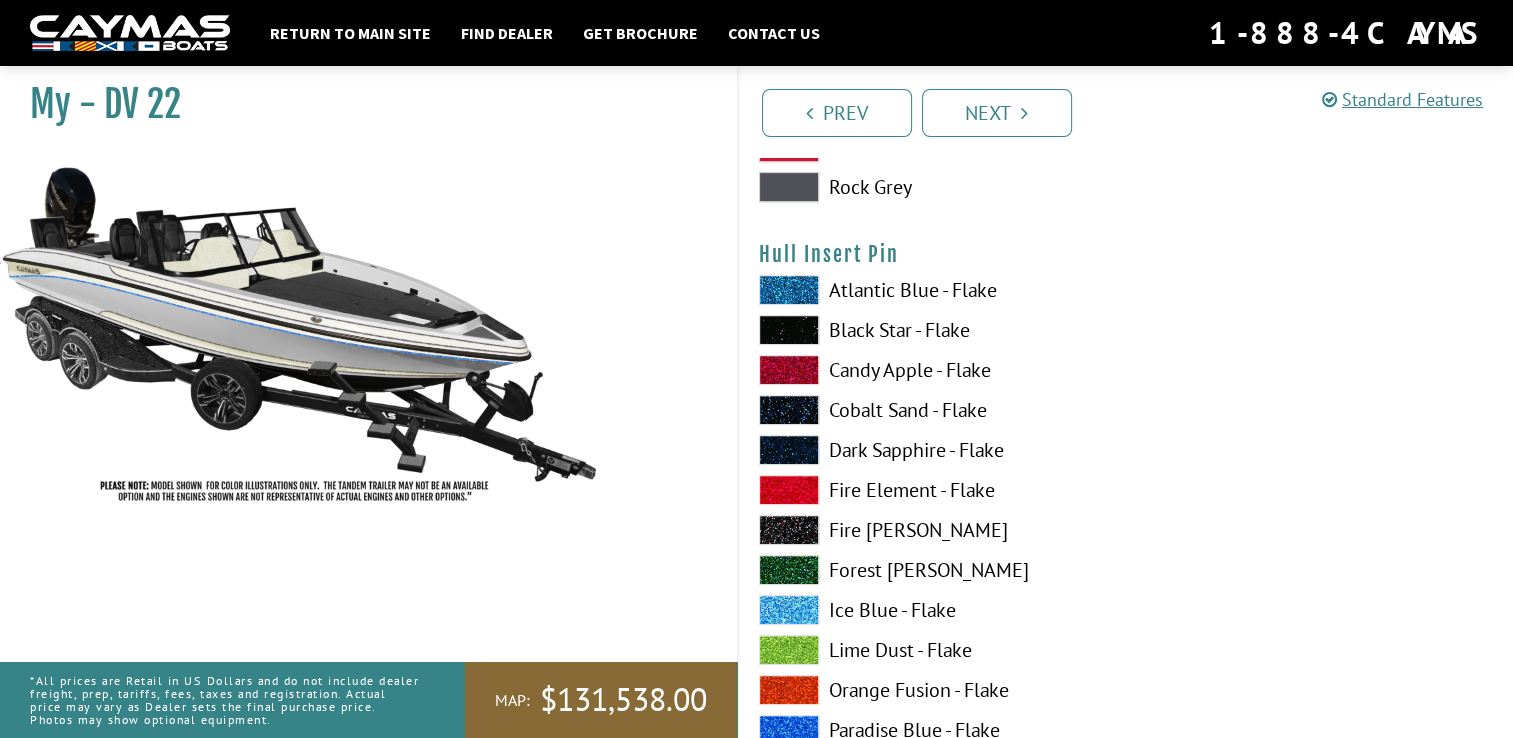 click at bounding box center [789, 610] 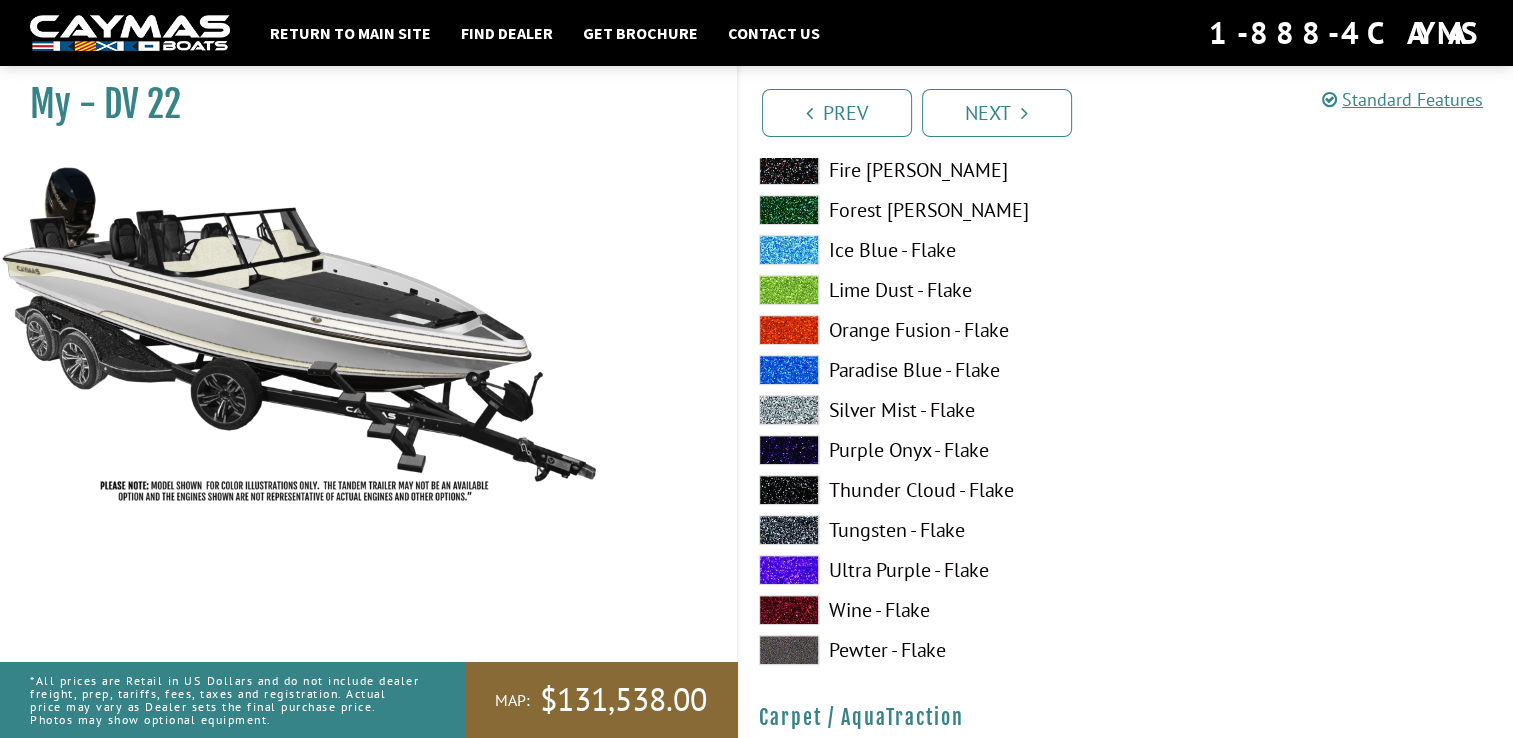 scroll, scrollTop: 8756, scrollLeft: 0, axis: vertical 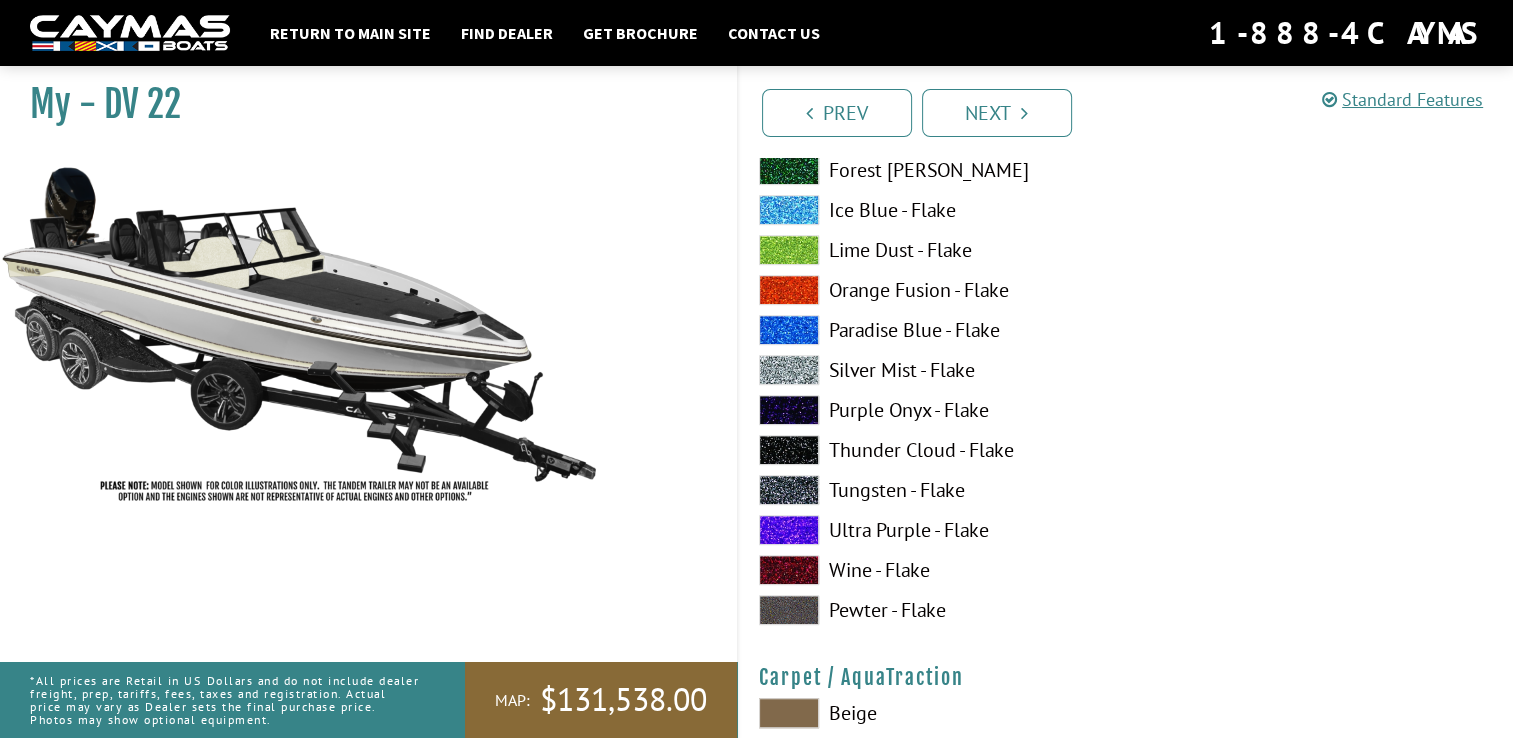 click at bounding box center [789, 610] 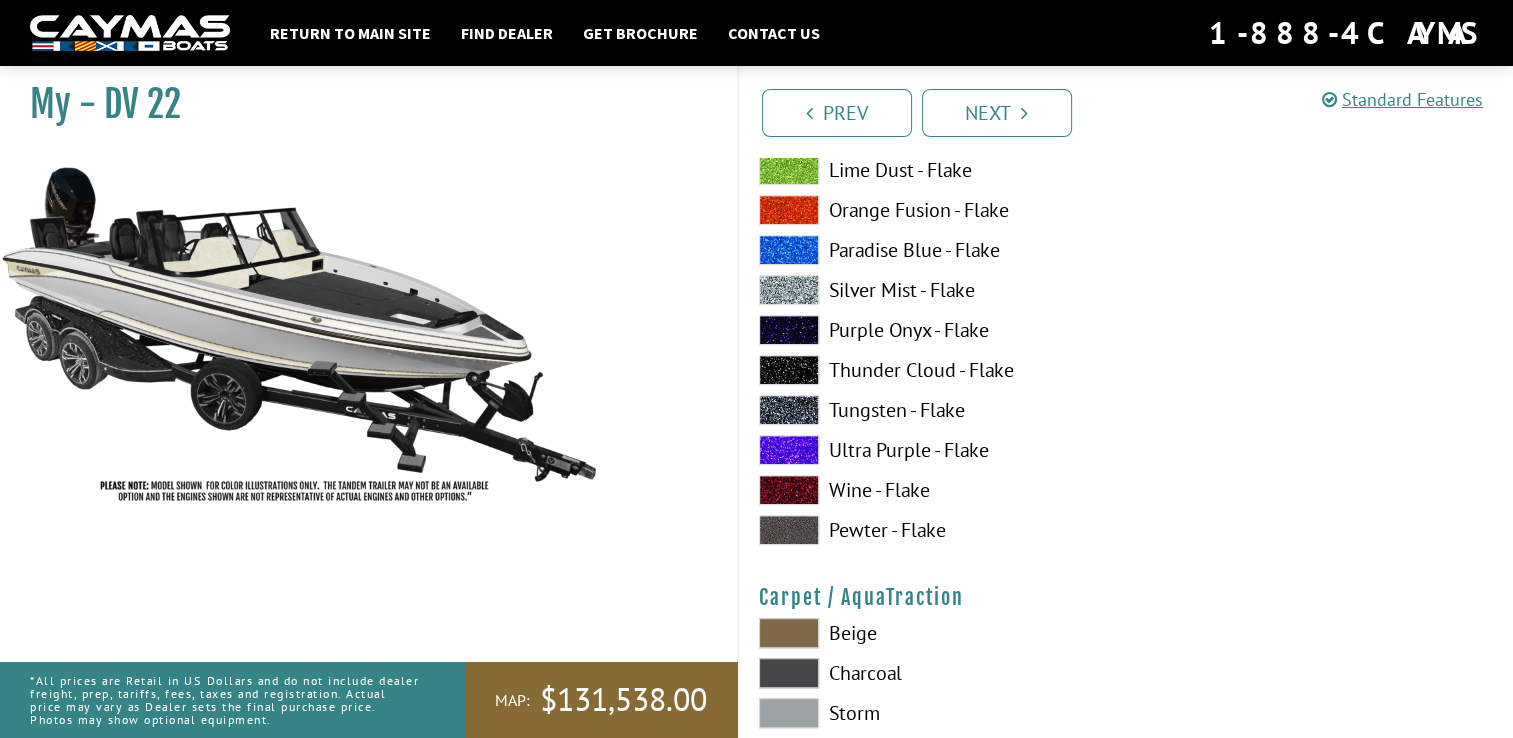 scroll, scrollTop: 8876, scrollLeft: 0, axis: vertical 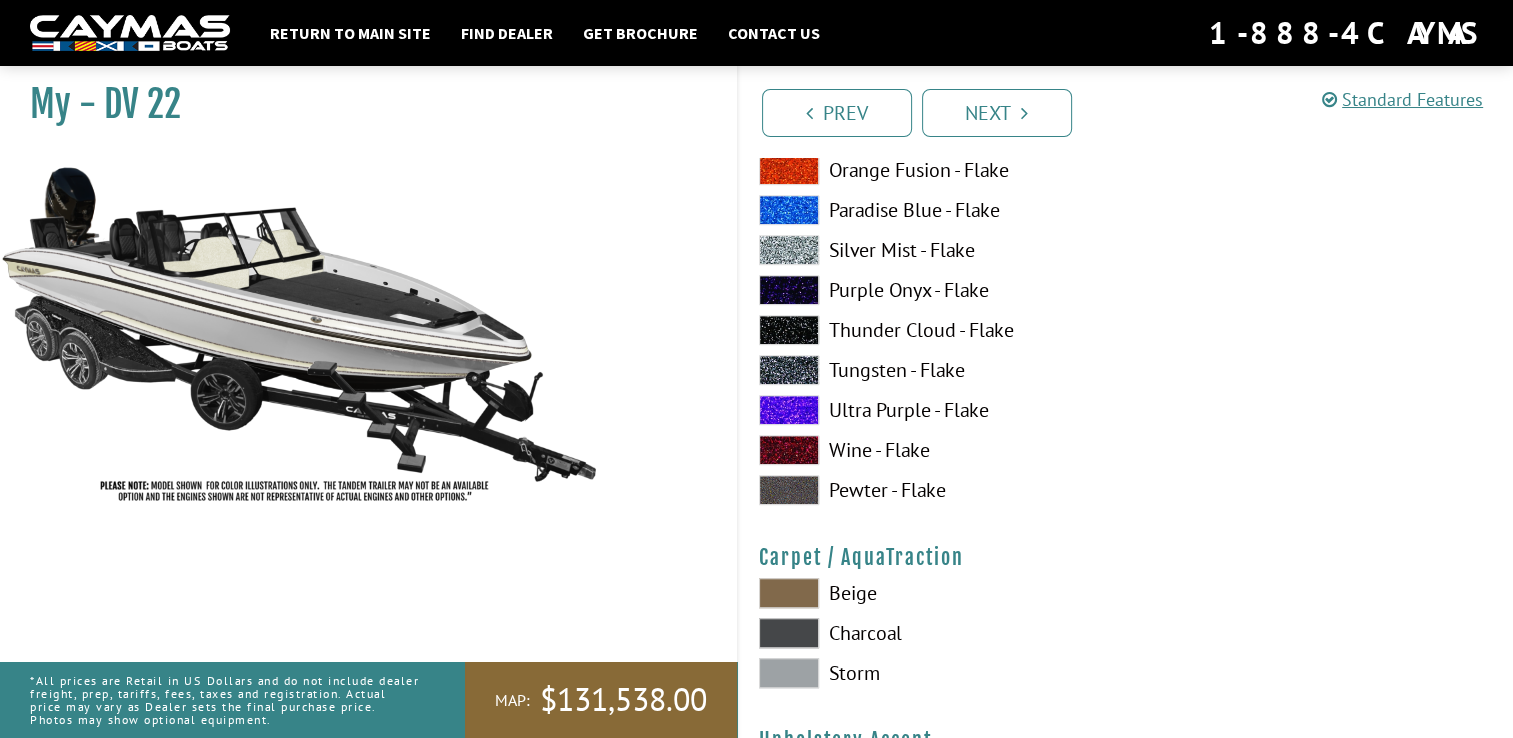 click at bounding box center [789, 633] 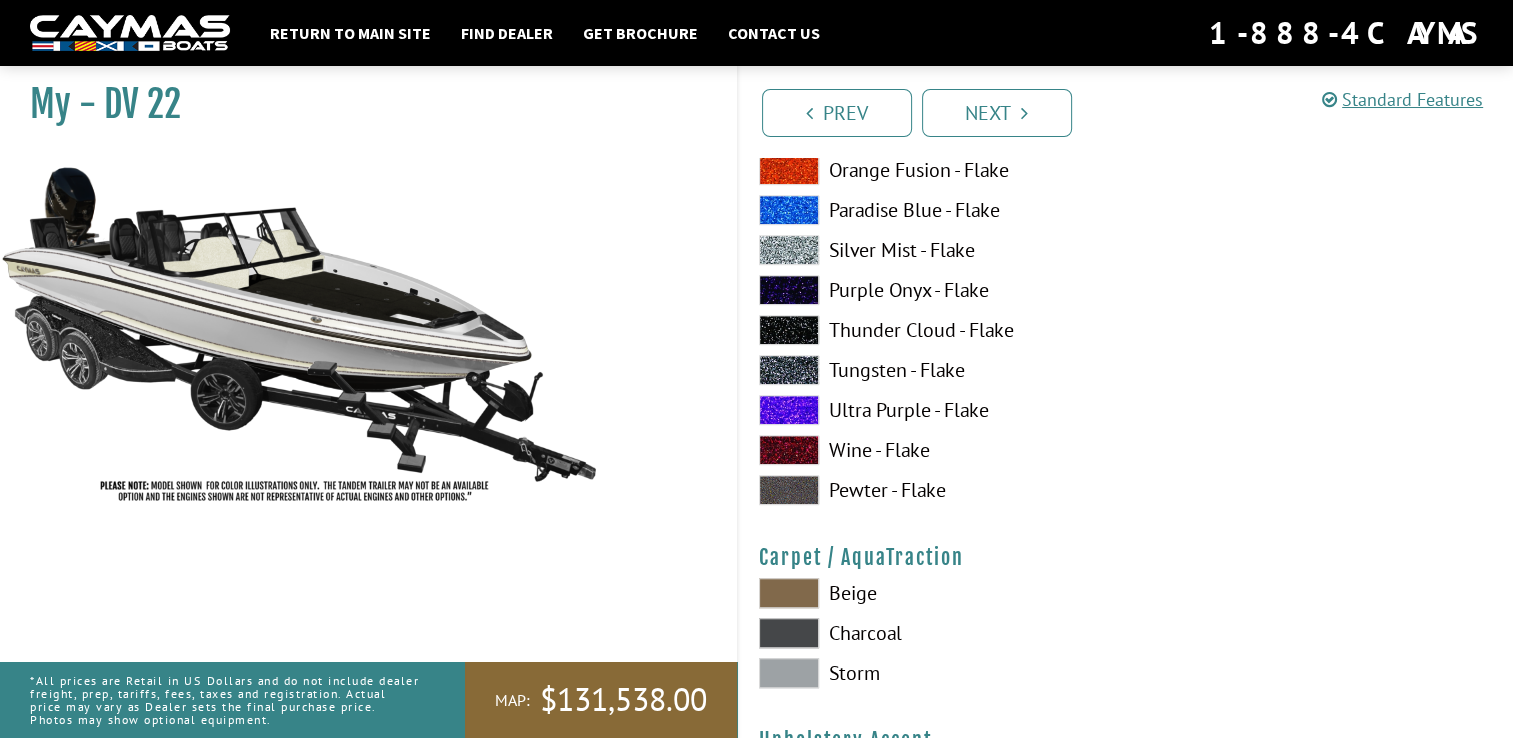 click at bounding box center [789, 593] 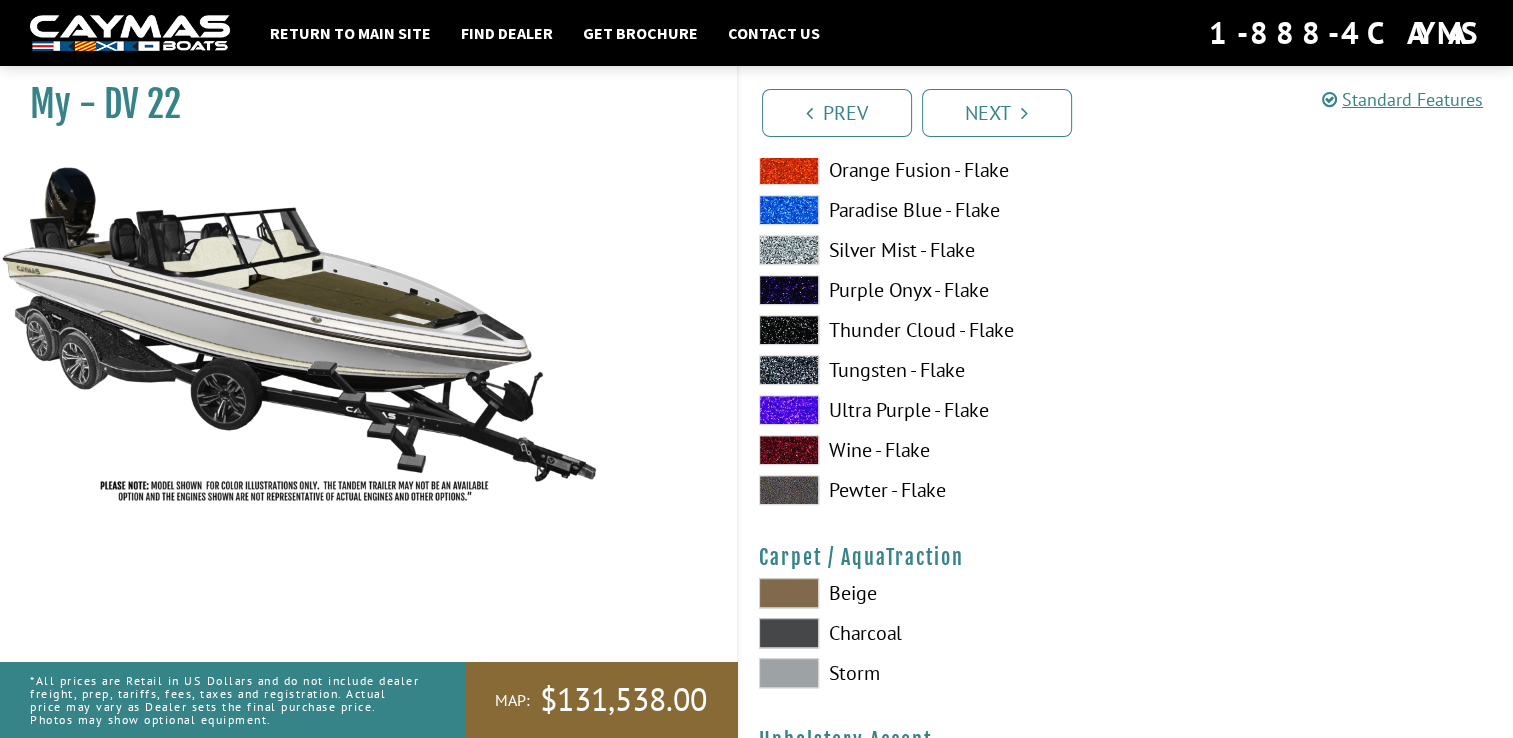 click at bounding box center [789, 673] 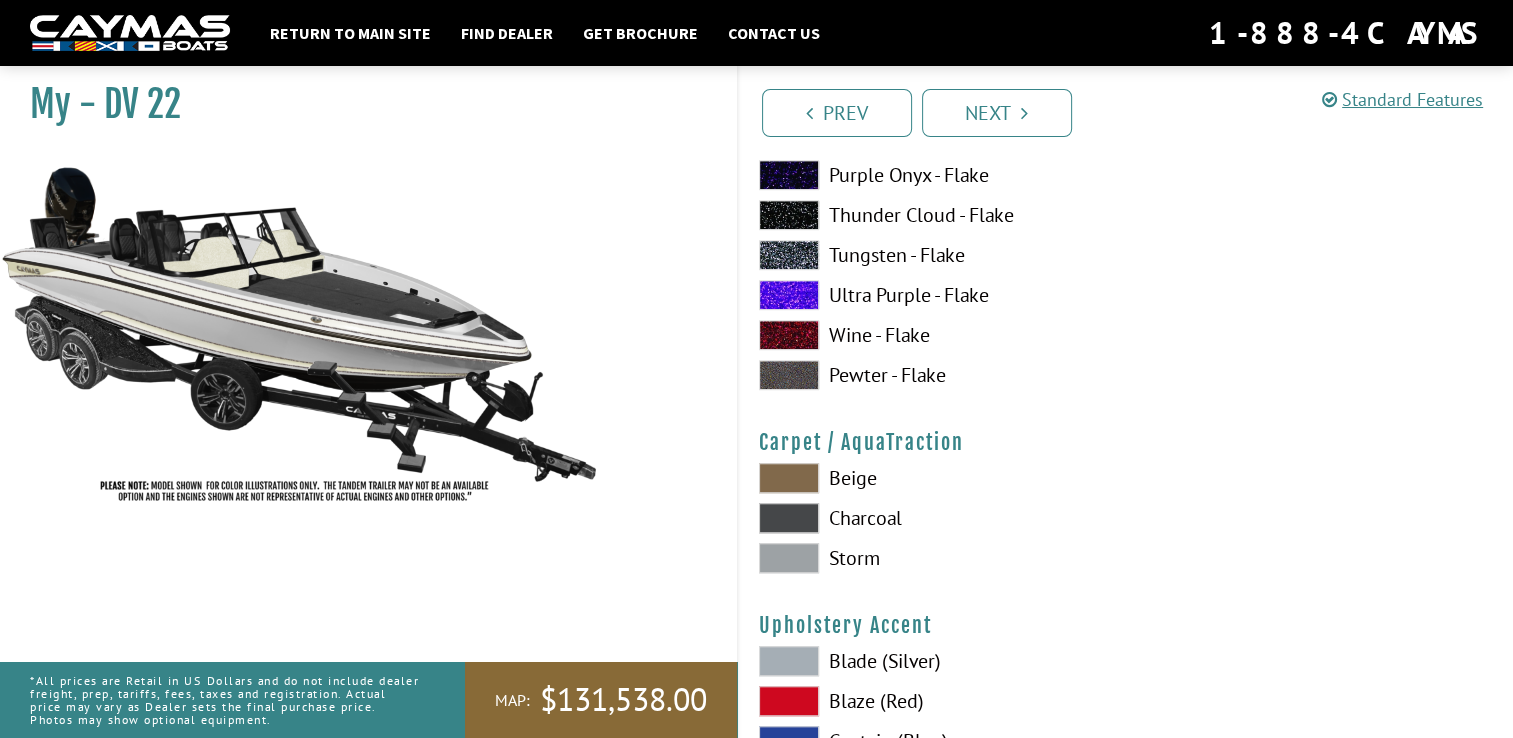 scroll, scrollTop: 8996, scrollLeft: 0, axis: vertical 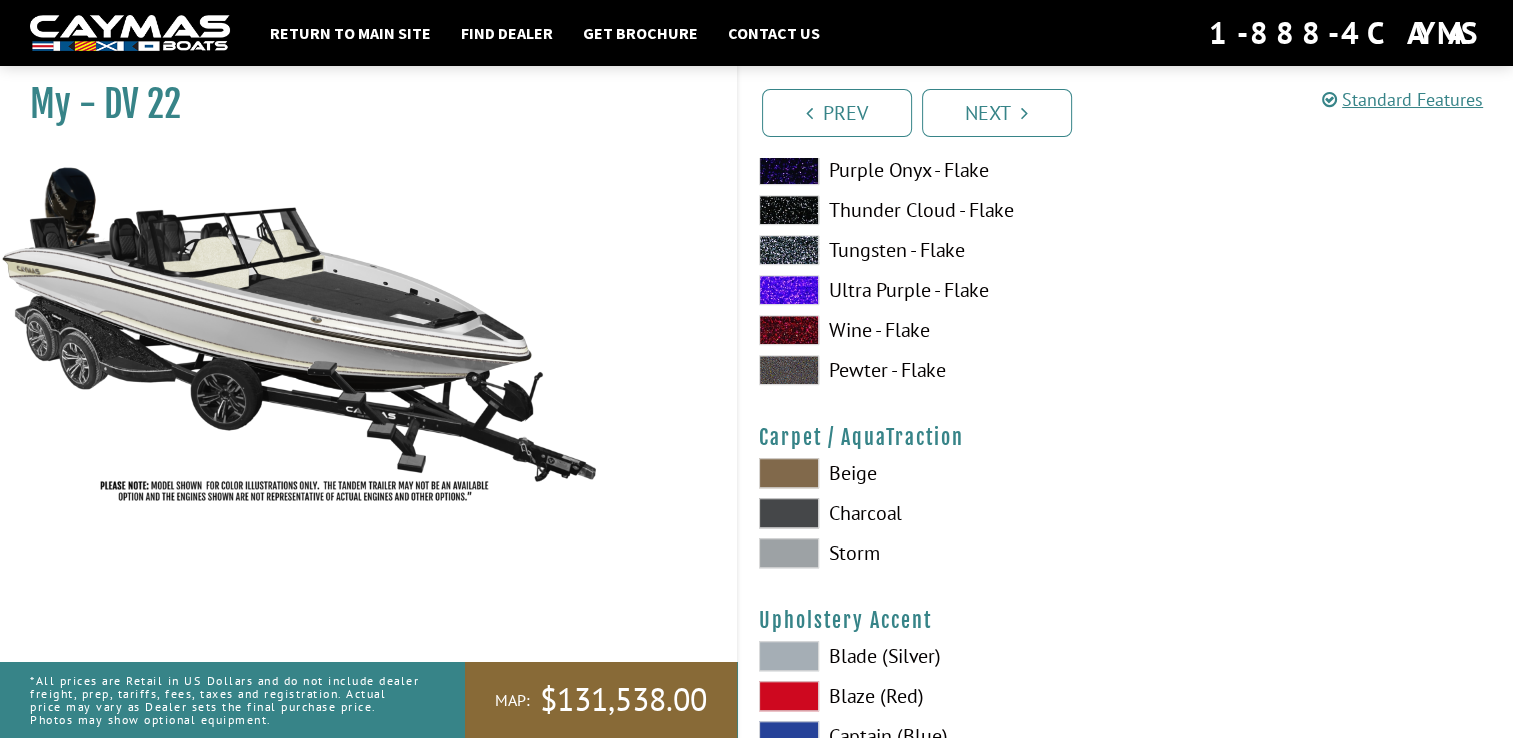 click on "Blade (Silver)
Blaze (Red)
Captain (Blue)
[PERSON_NAME][GEOGRAPHIC_DATA]
Firecracker (Orange)" at bounding box center (932, 861) 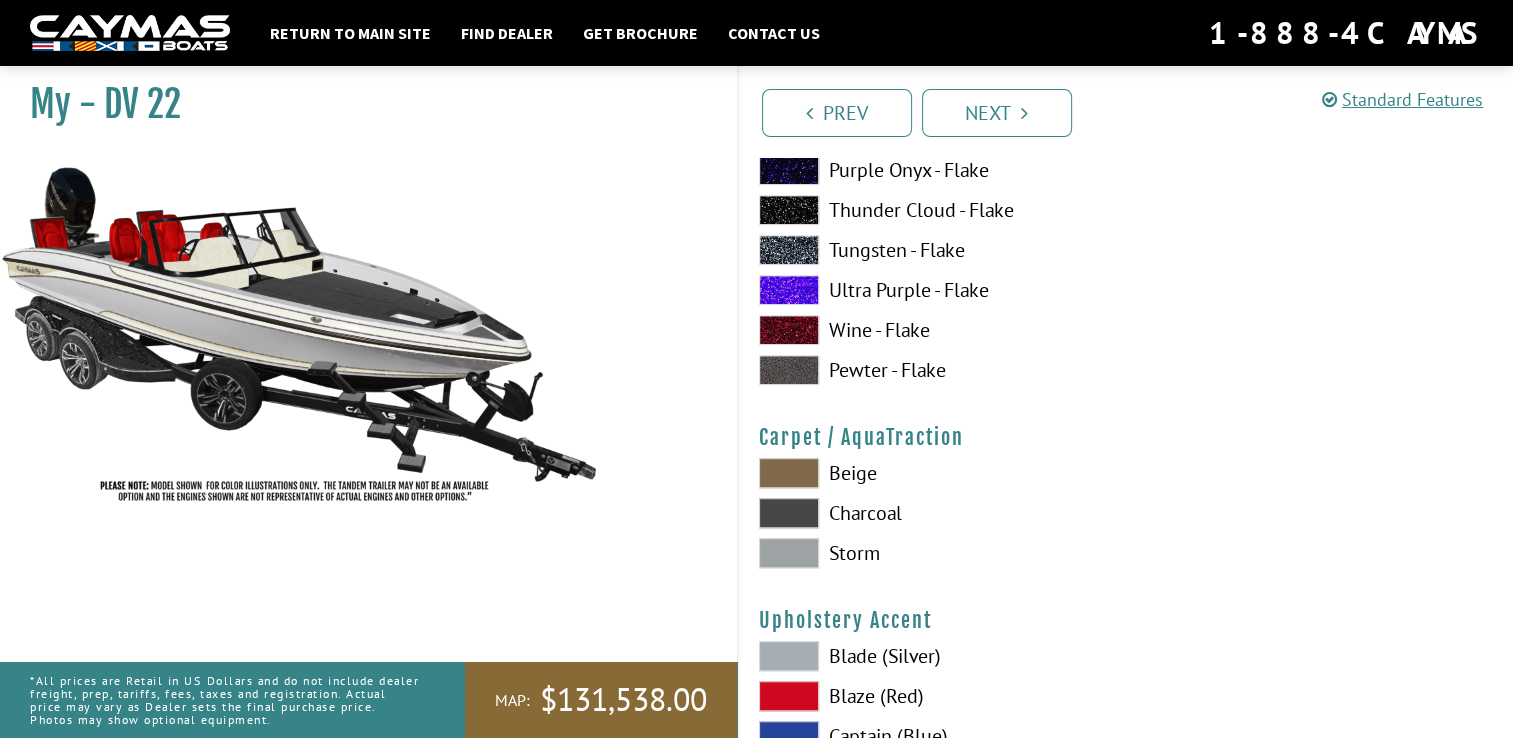 click at bounding box center (789, 473) 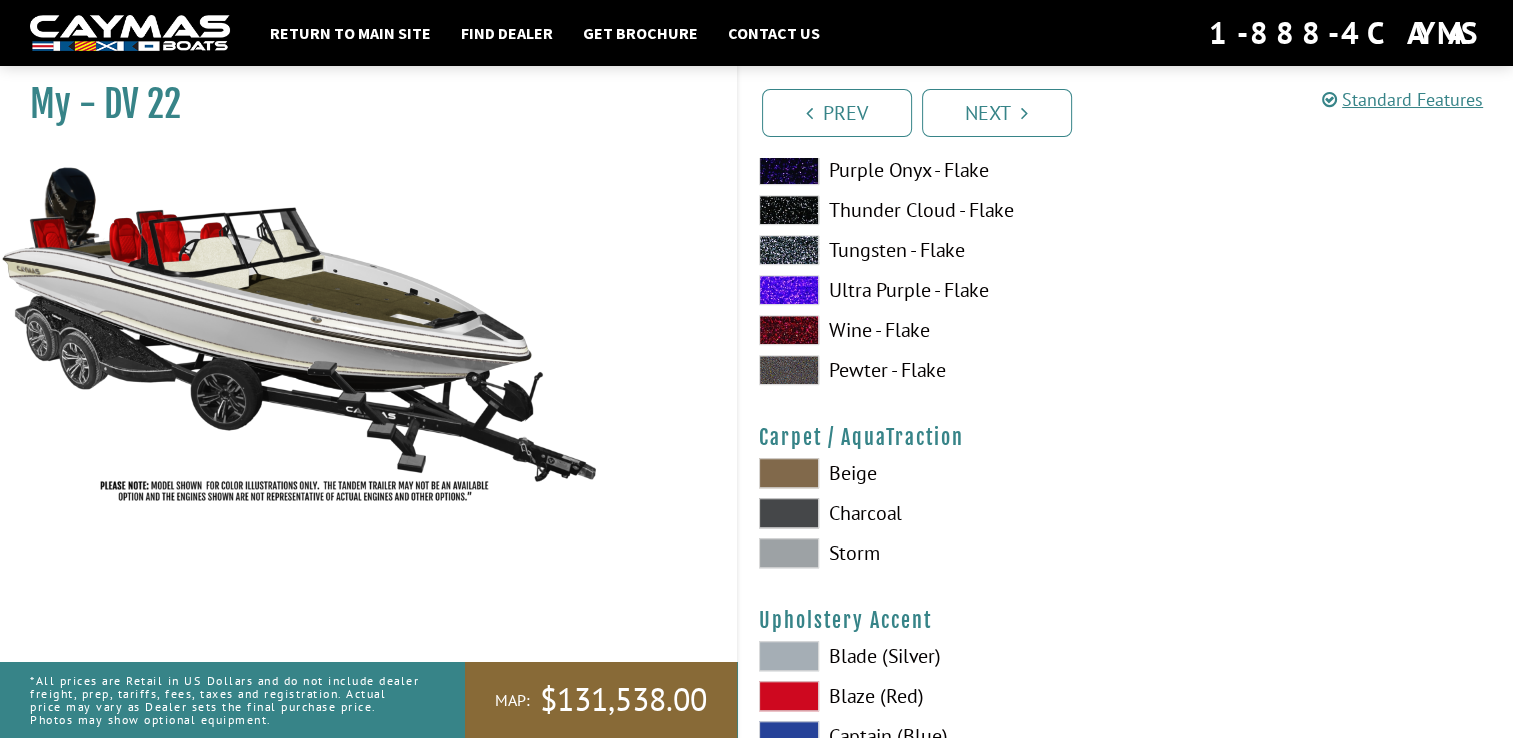 click at bounding box center [789, 553] 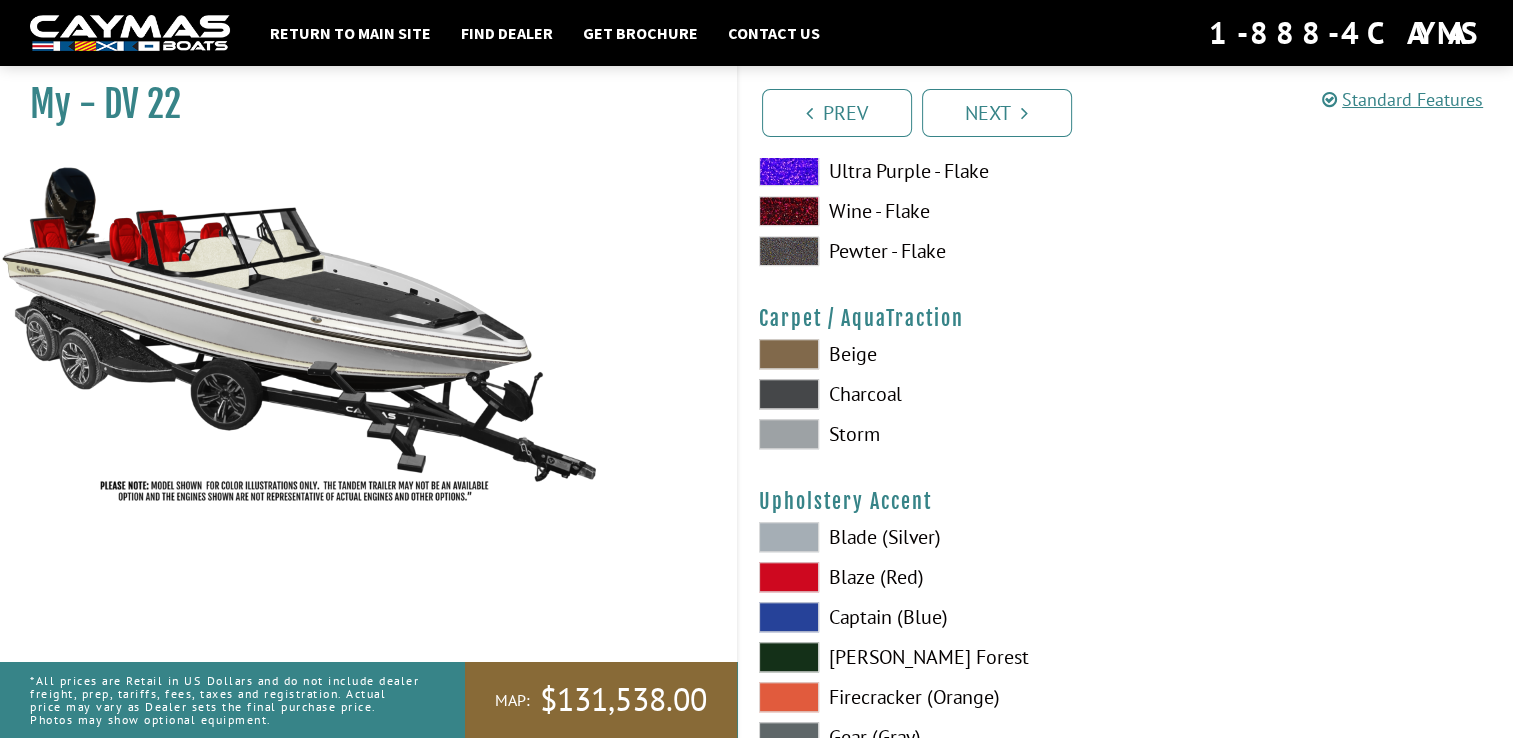 scroll, scrollTop: 9116, scrollLeft: 0, axis: vertical 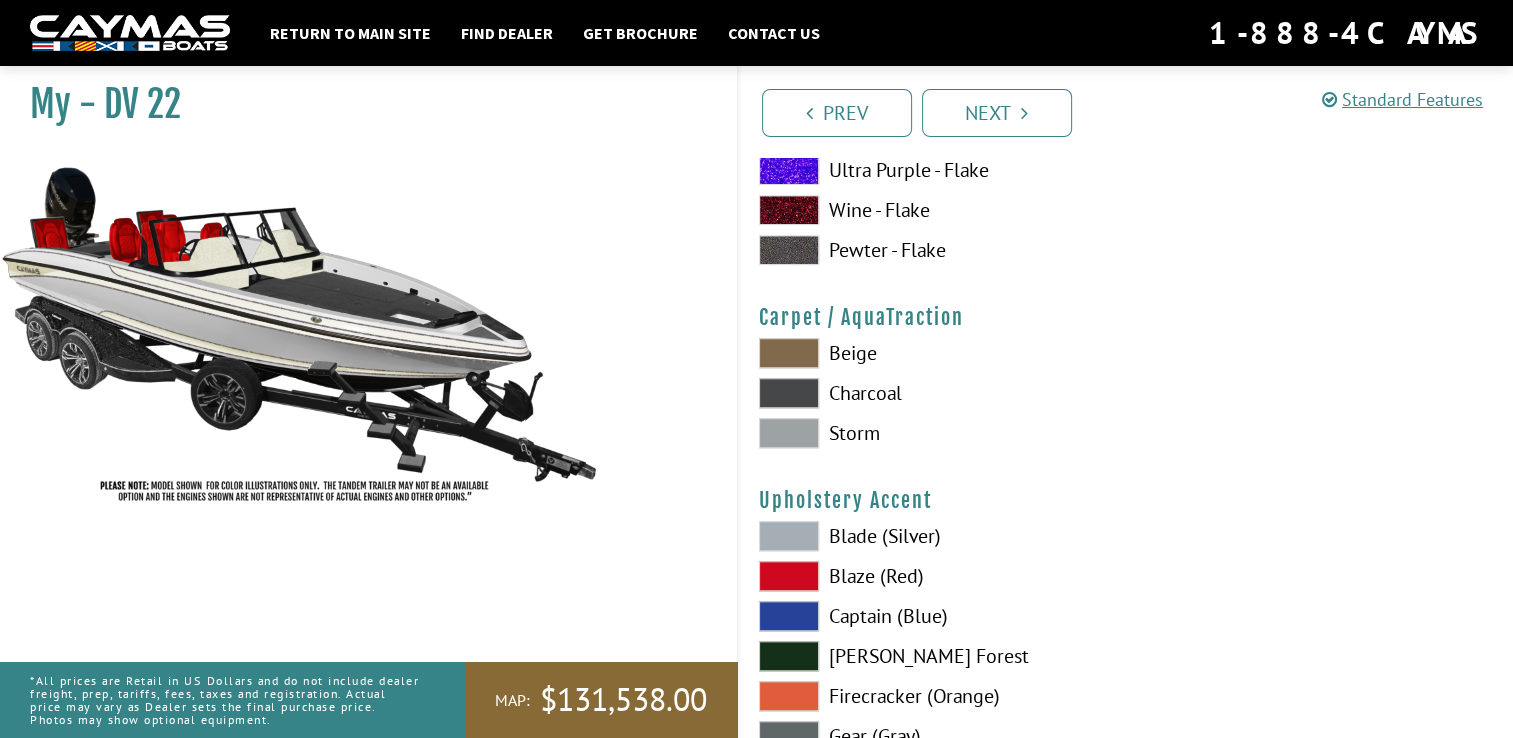click at bounding box center (789, 536) 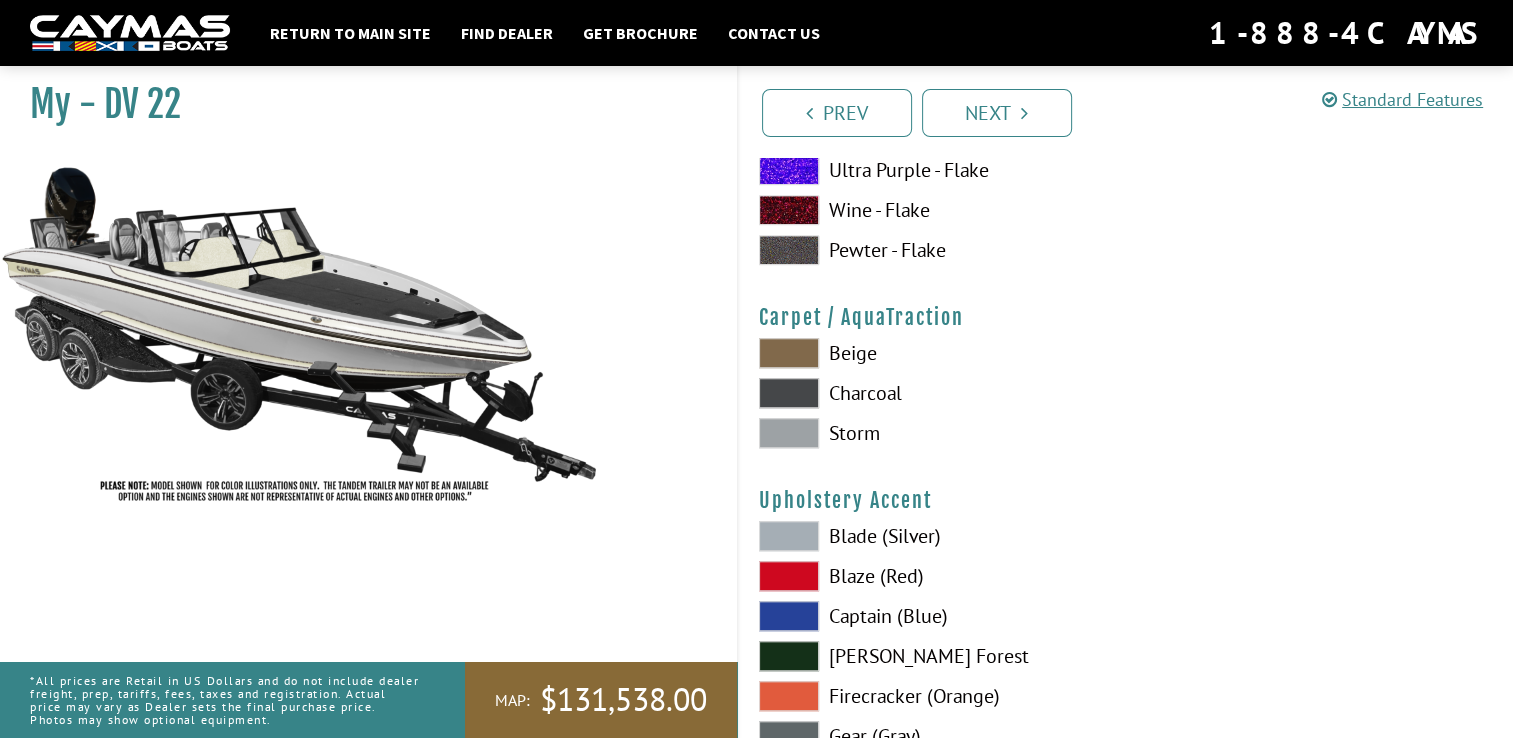 click at bounding box center (789, 576) 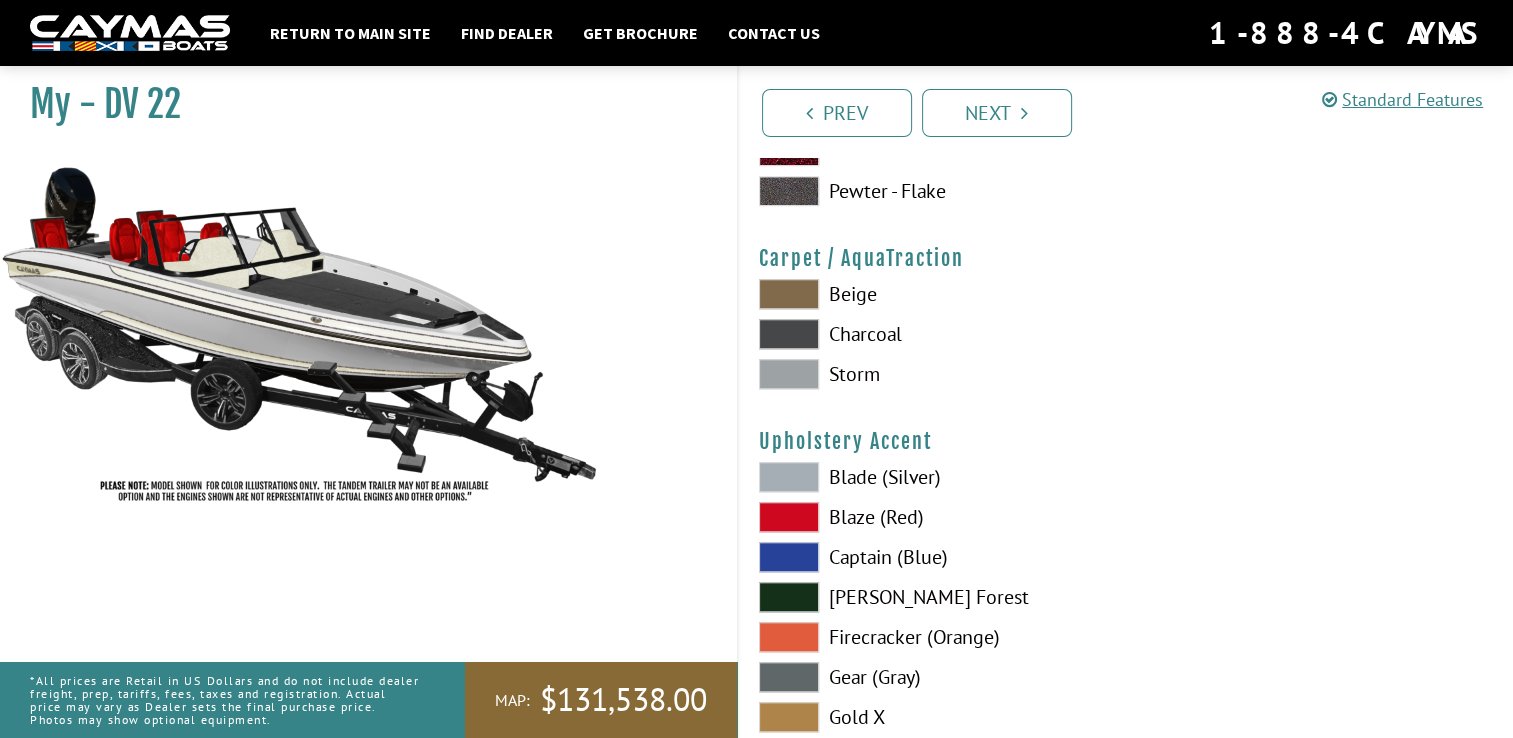 scroll, scrollTop: 9196, scrollLeft: 0, axis: vertical 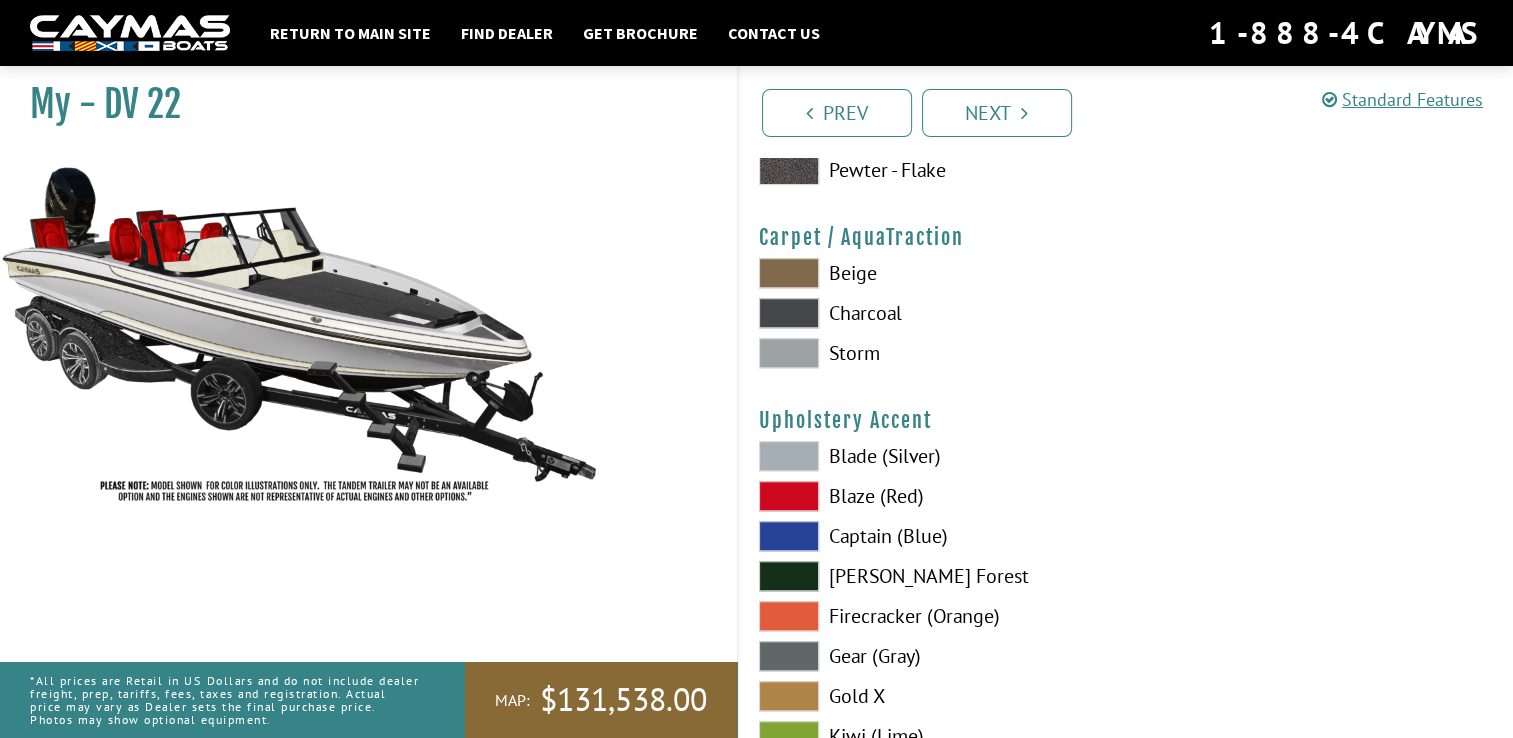 click at bounding box center [789, 656] 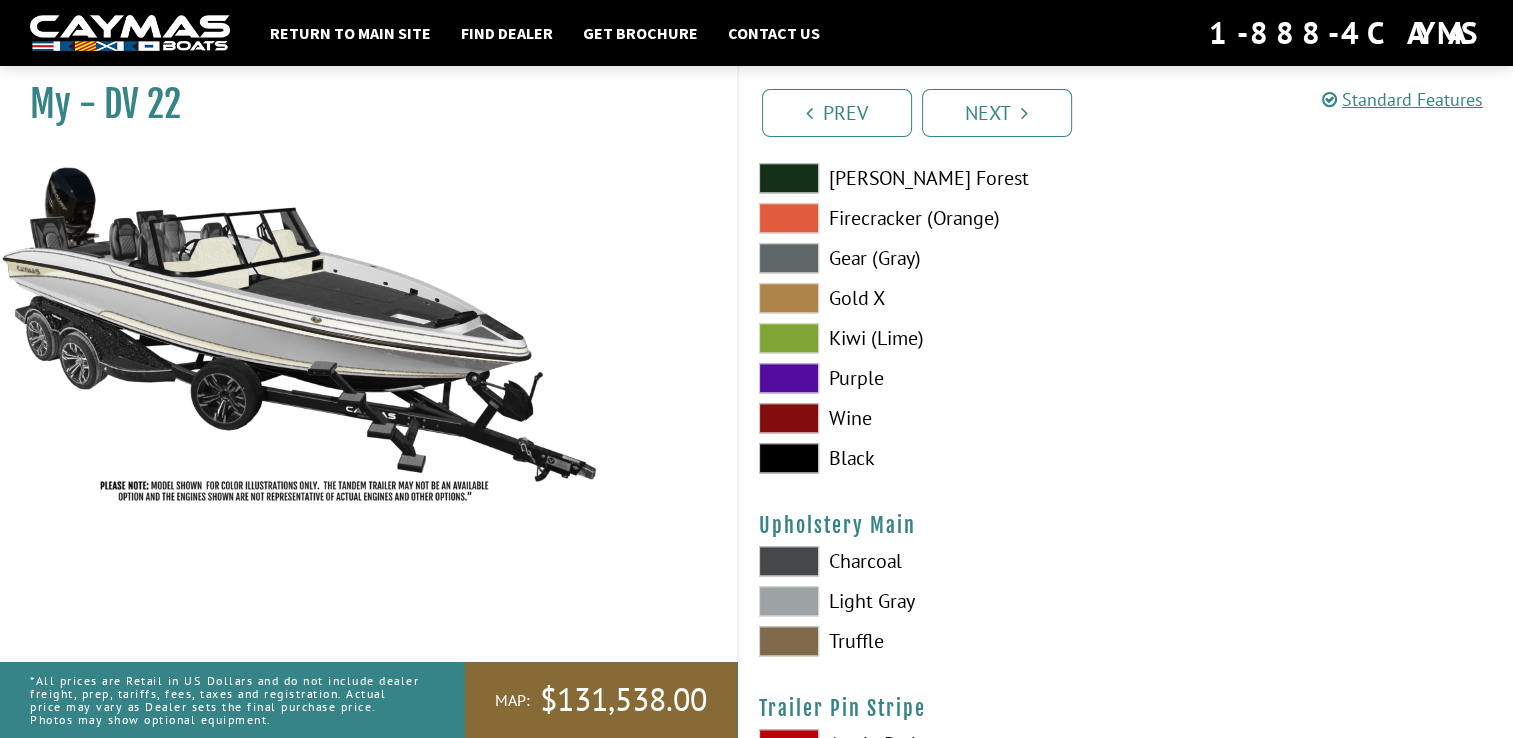 scroll, scrollTop: 9596, scrollLeft: 0, axis: vertical 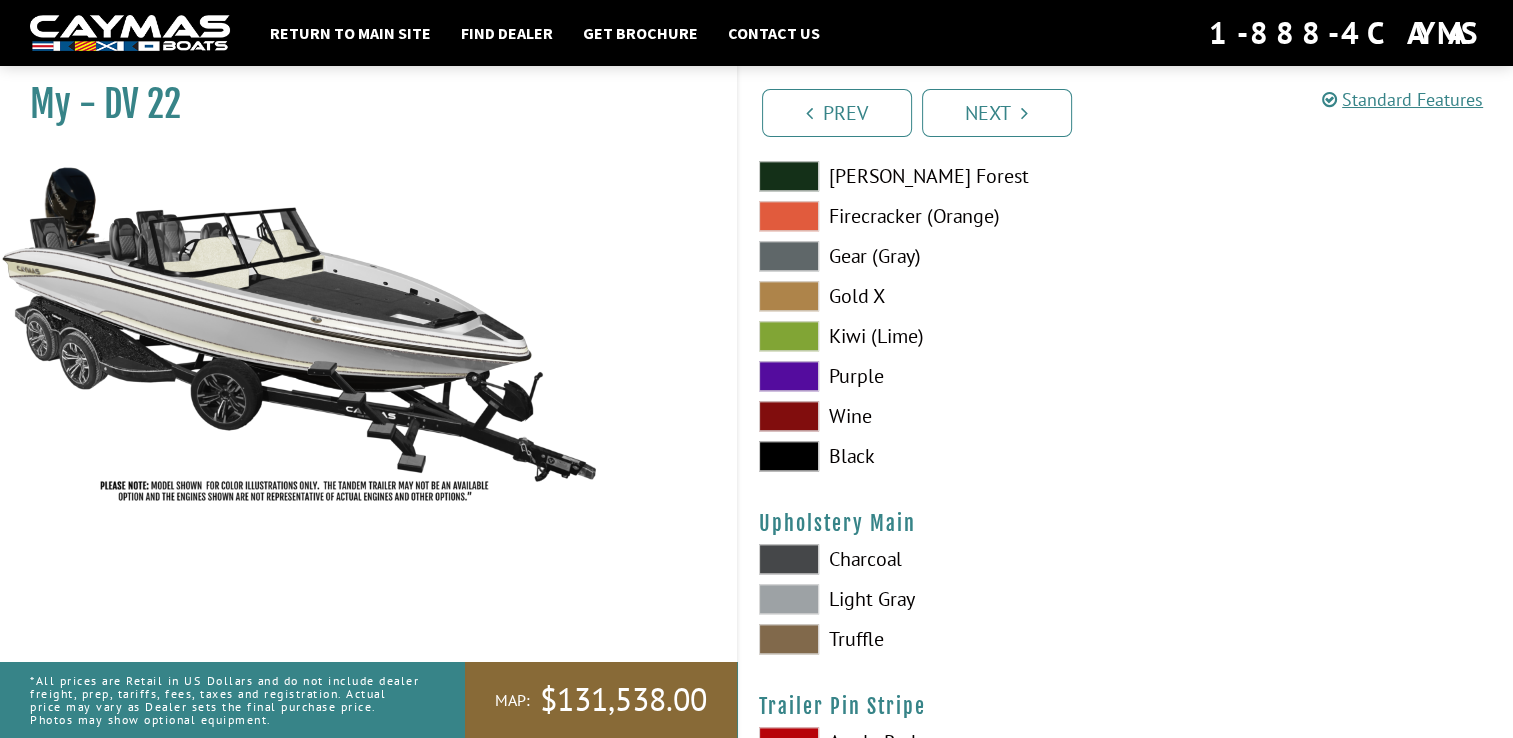 click at bounding box center [789, 599] 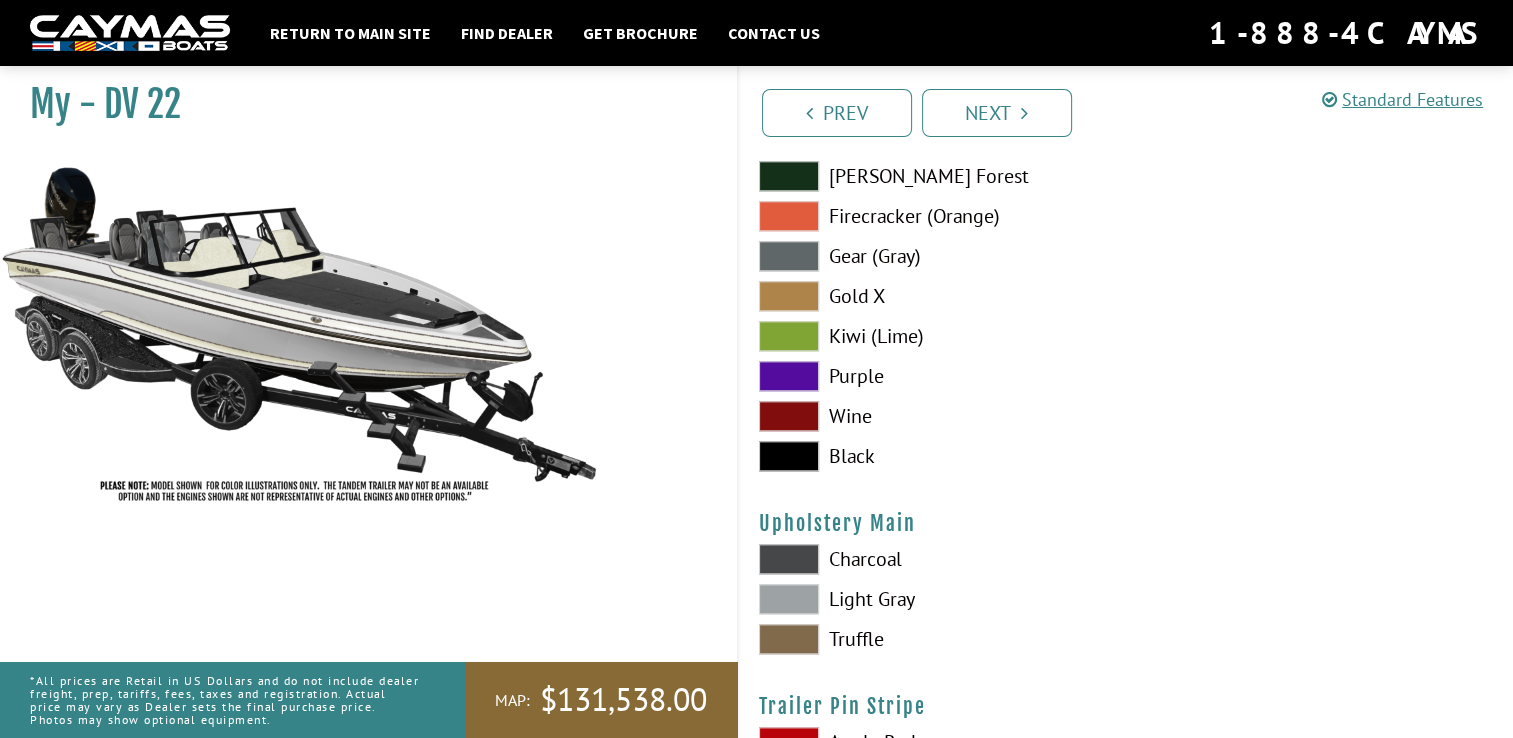 click at bounding box center (789, 559) 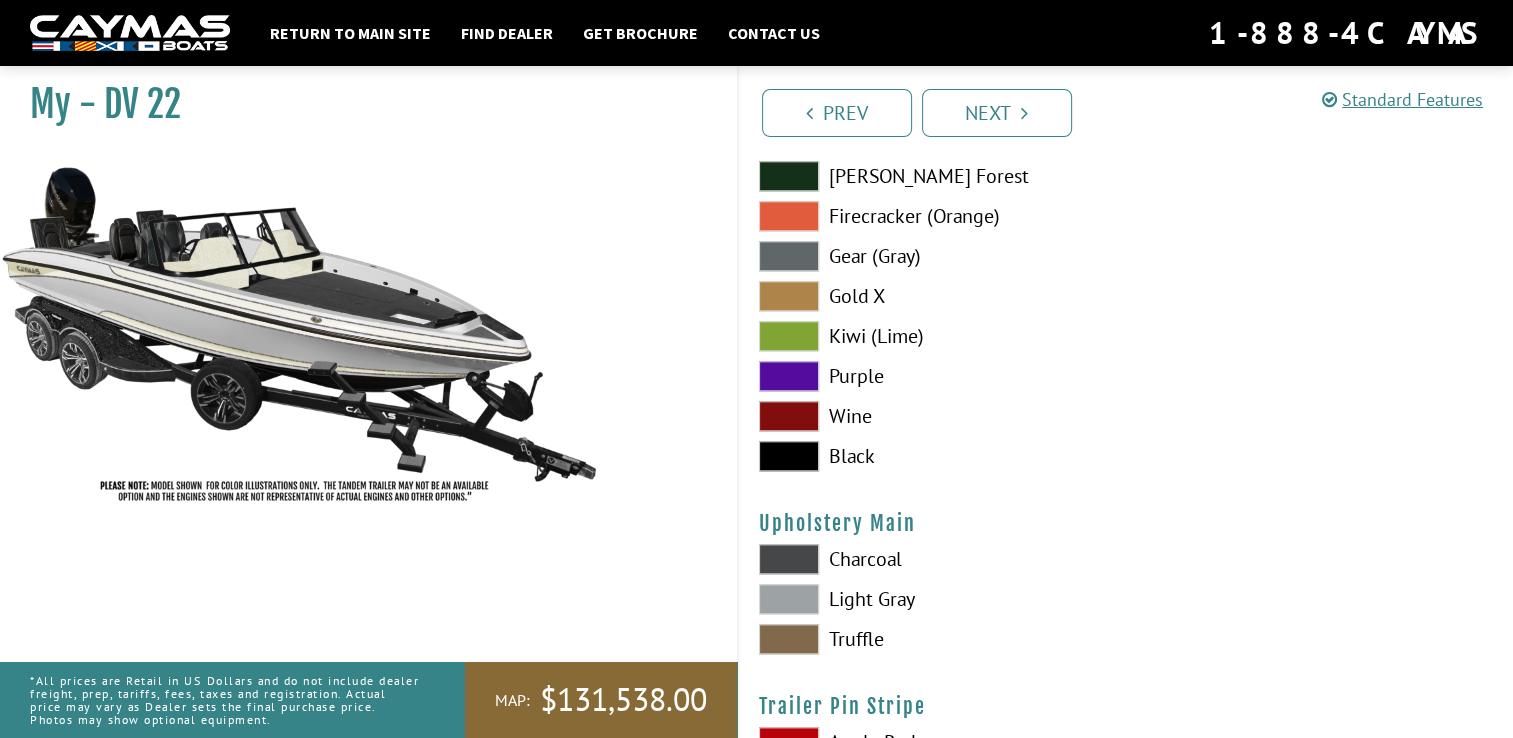 click at bounding box center (789, 639) 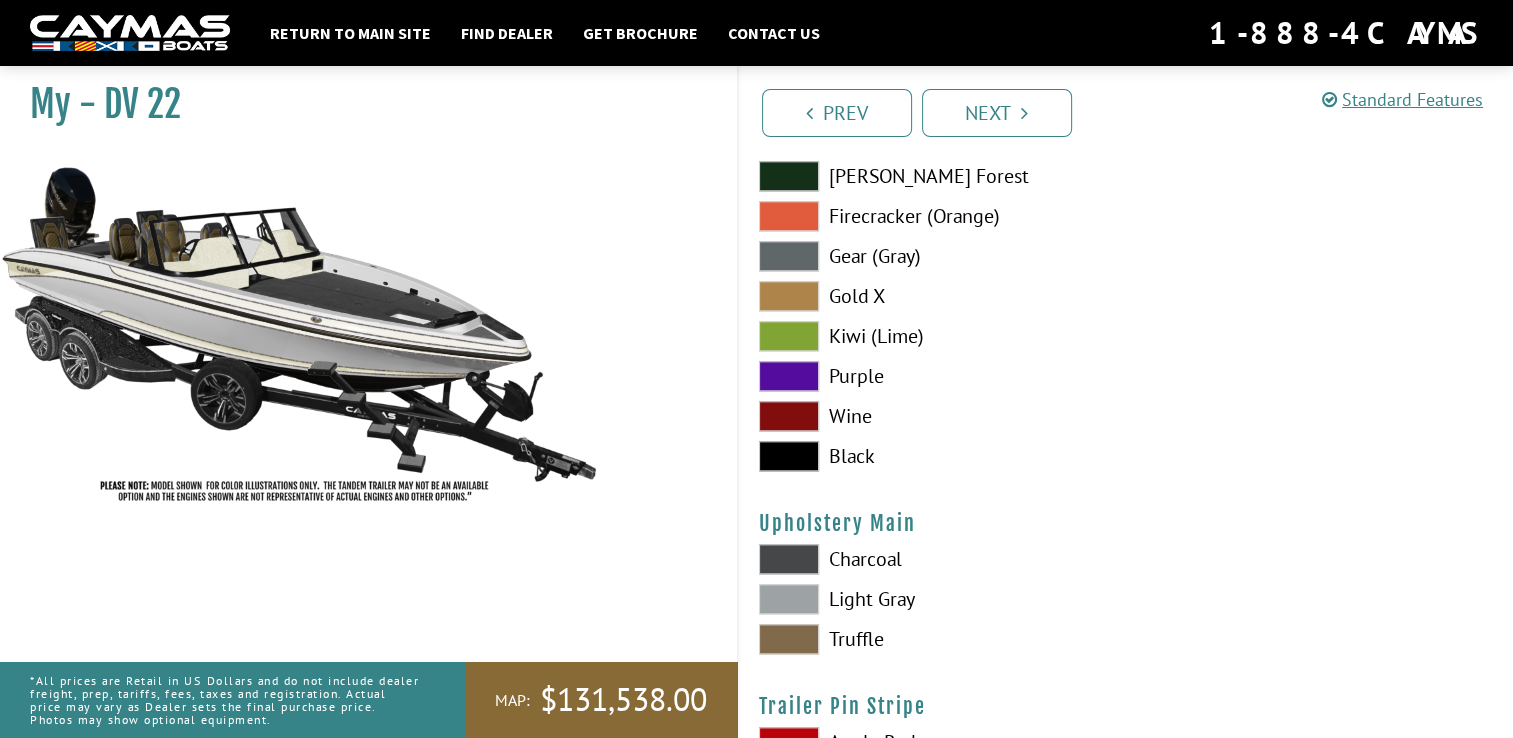 click at bounding box center (789, 599) 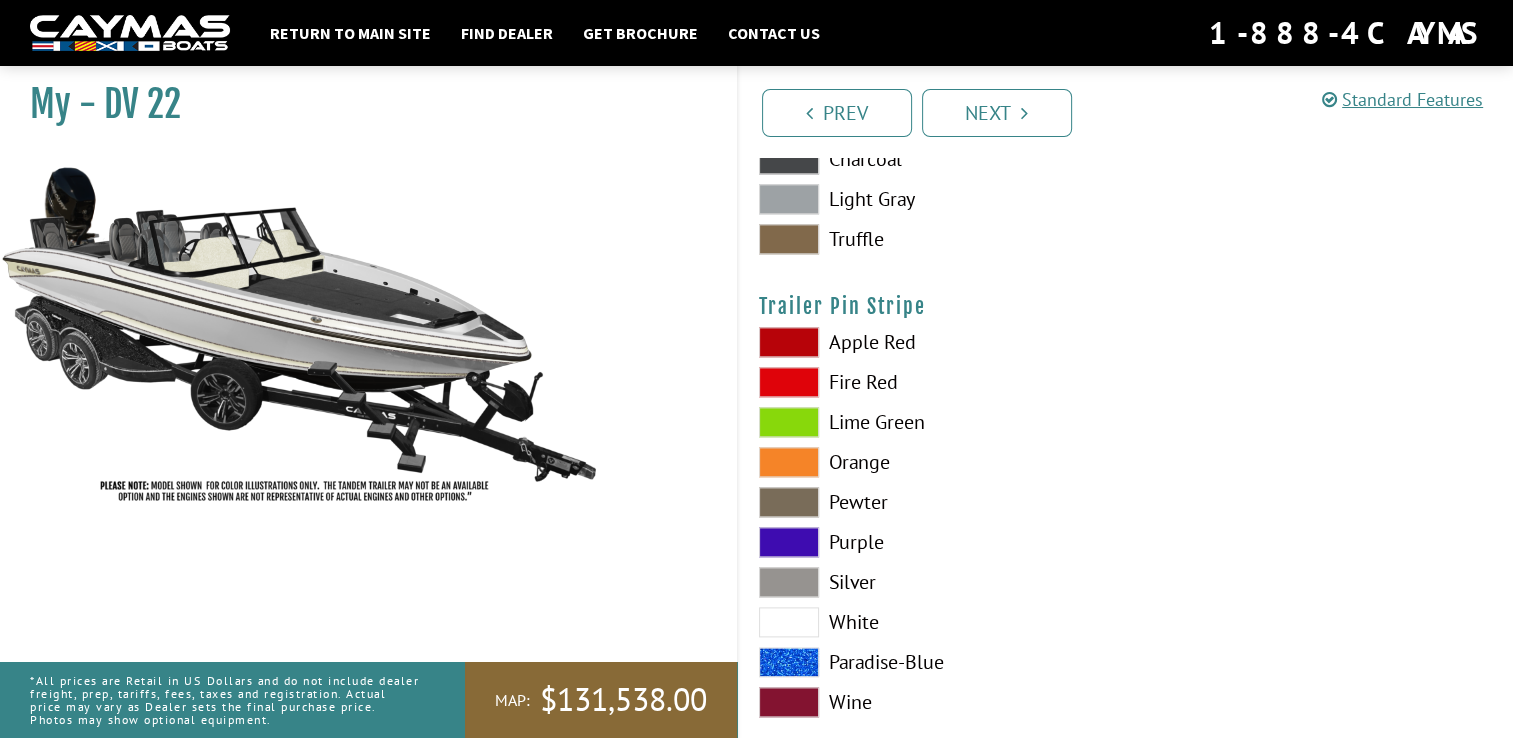 scroll, scrollTop: 10031, scrollLeft: 0, axis: vertical 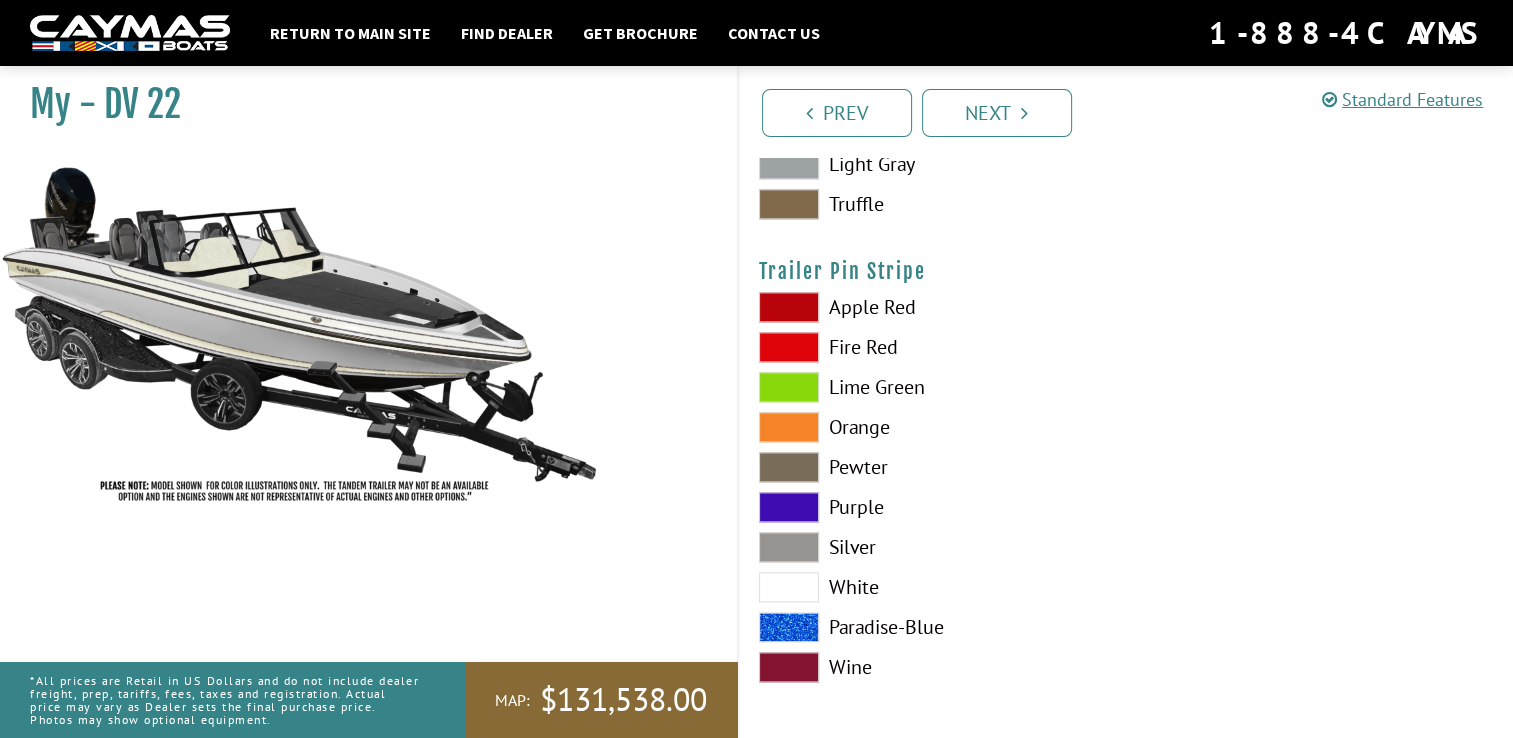 click at bounding box center [789, 587] 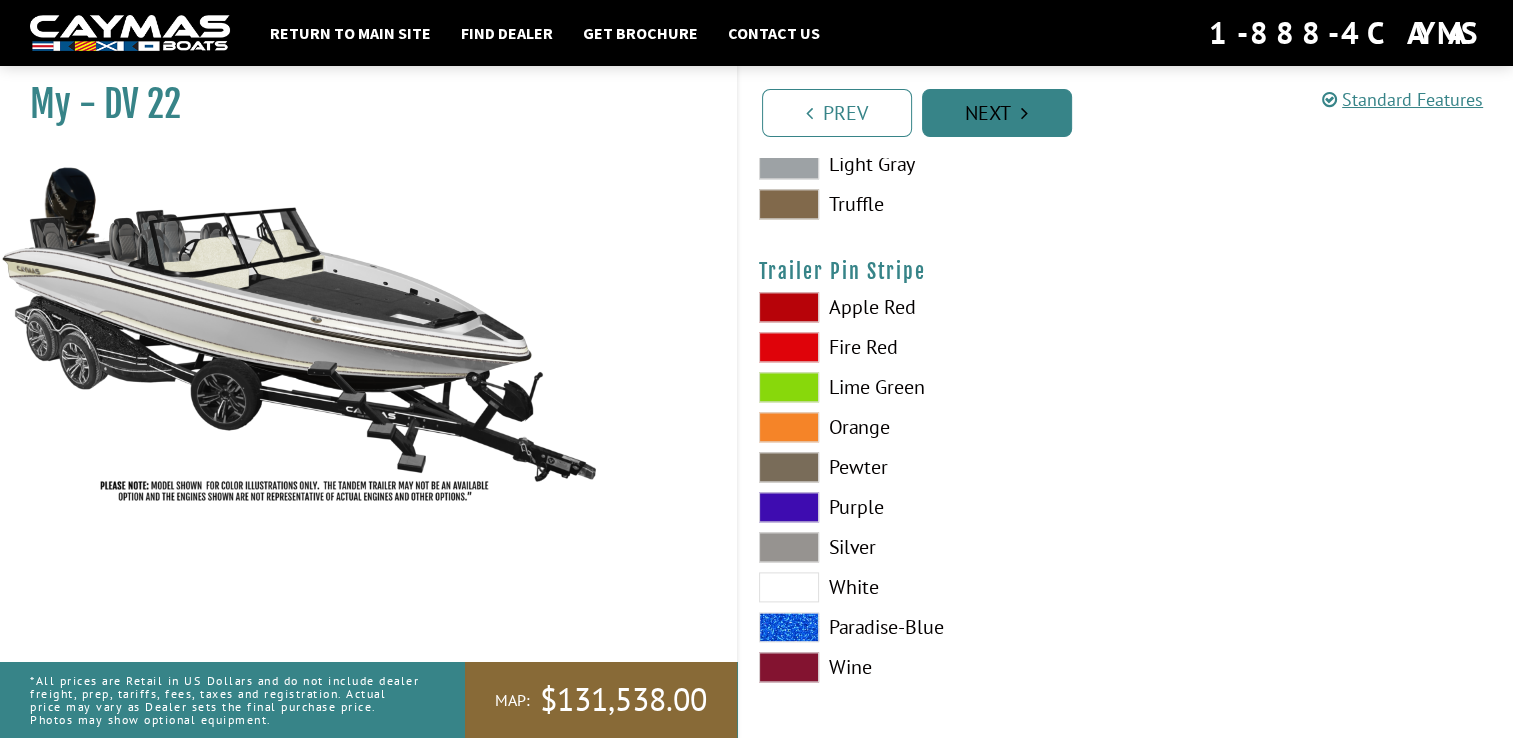 click on "Next" at bounding box center (997, 113) 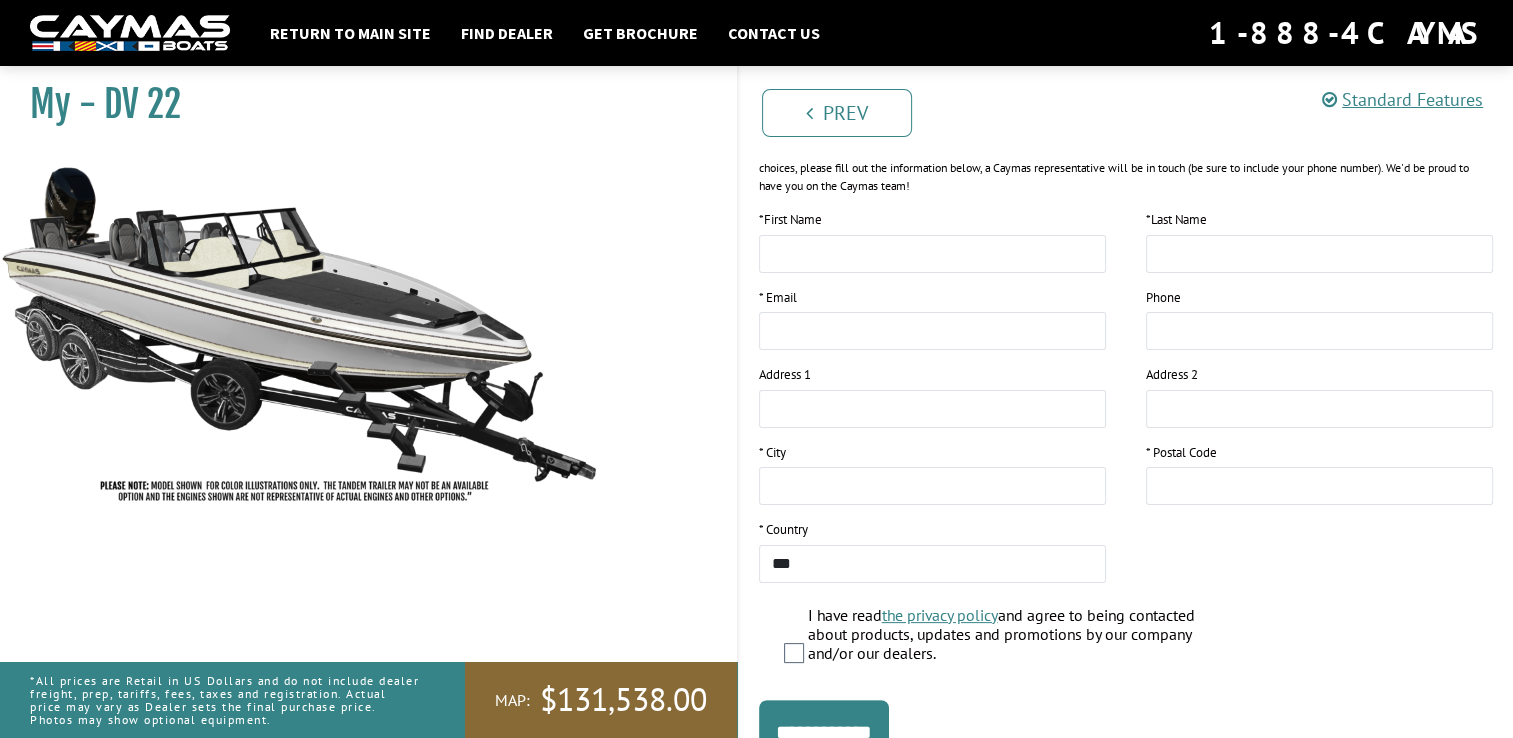 scroll, scrollTop: 280, scrollLeft: 0, axis: vertical 